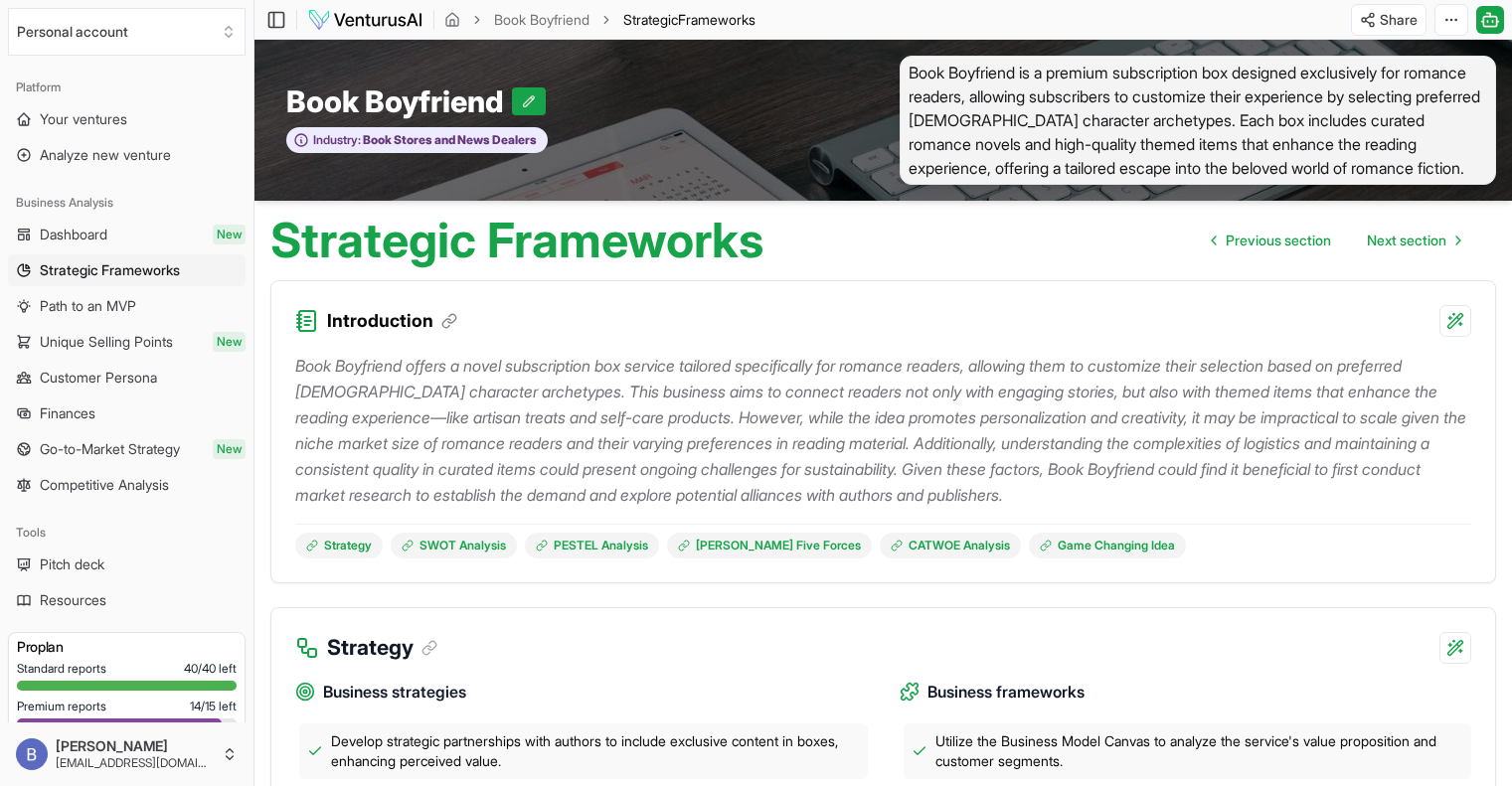 scroll, scrollTop: 0, scrollLeft: 0, axis: both 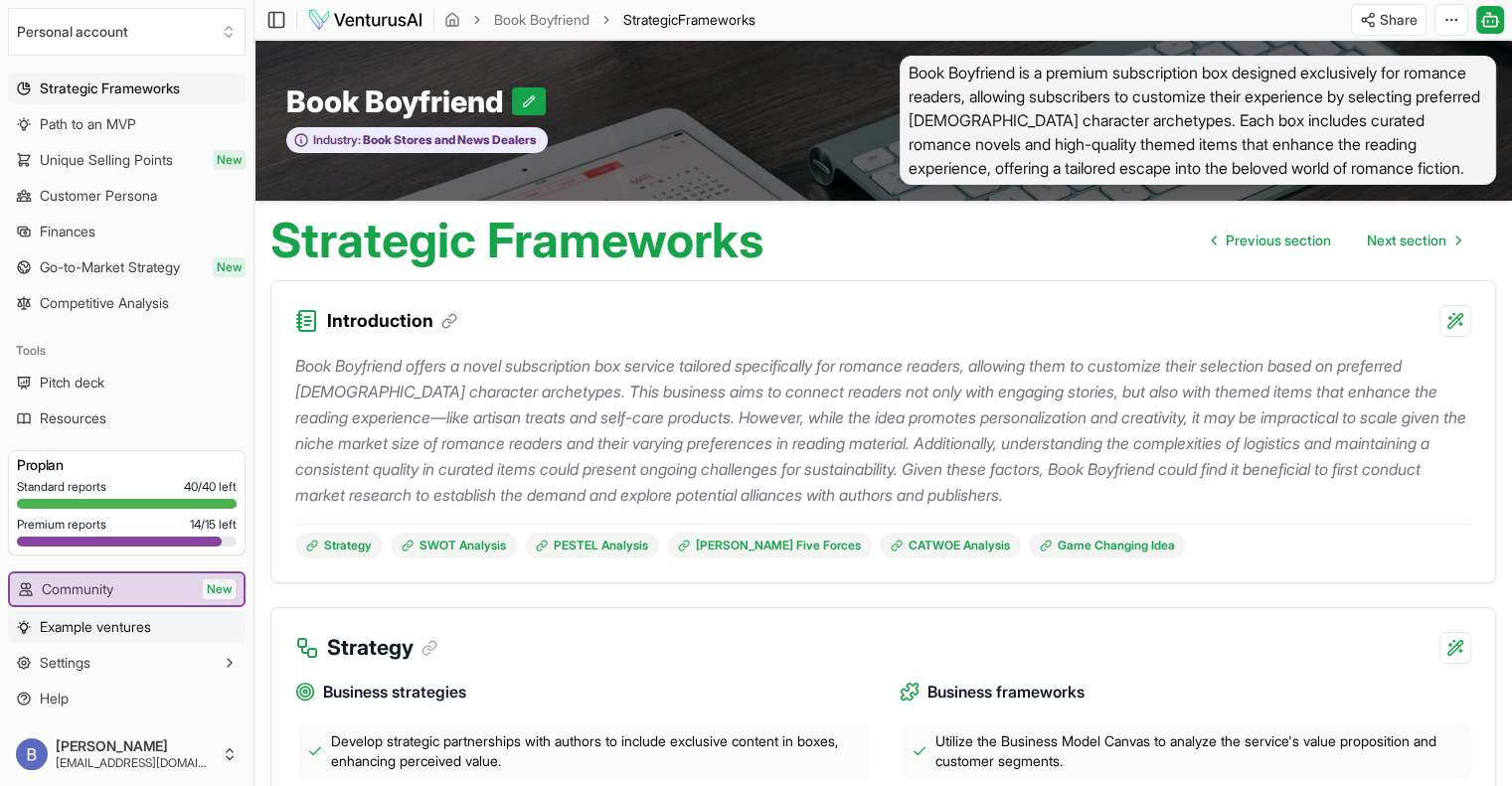 click on "Example ventures" at bounding box center [95, 627] 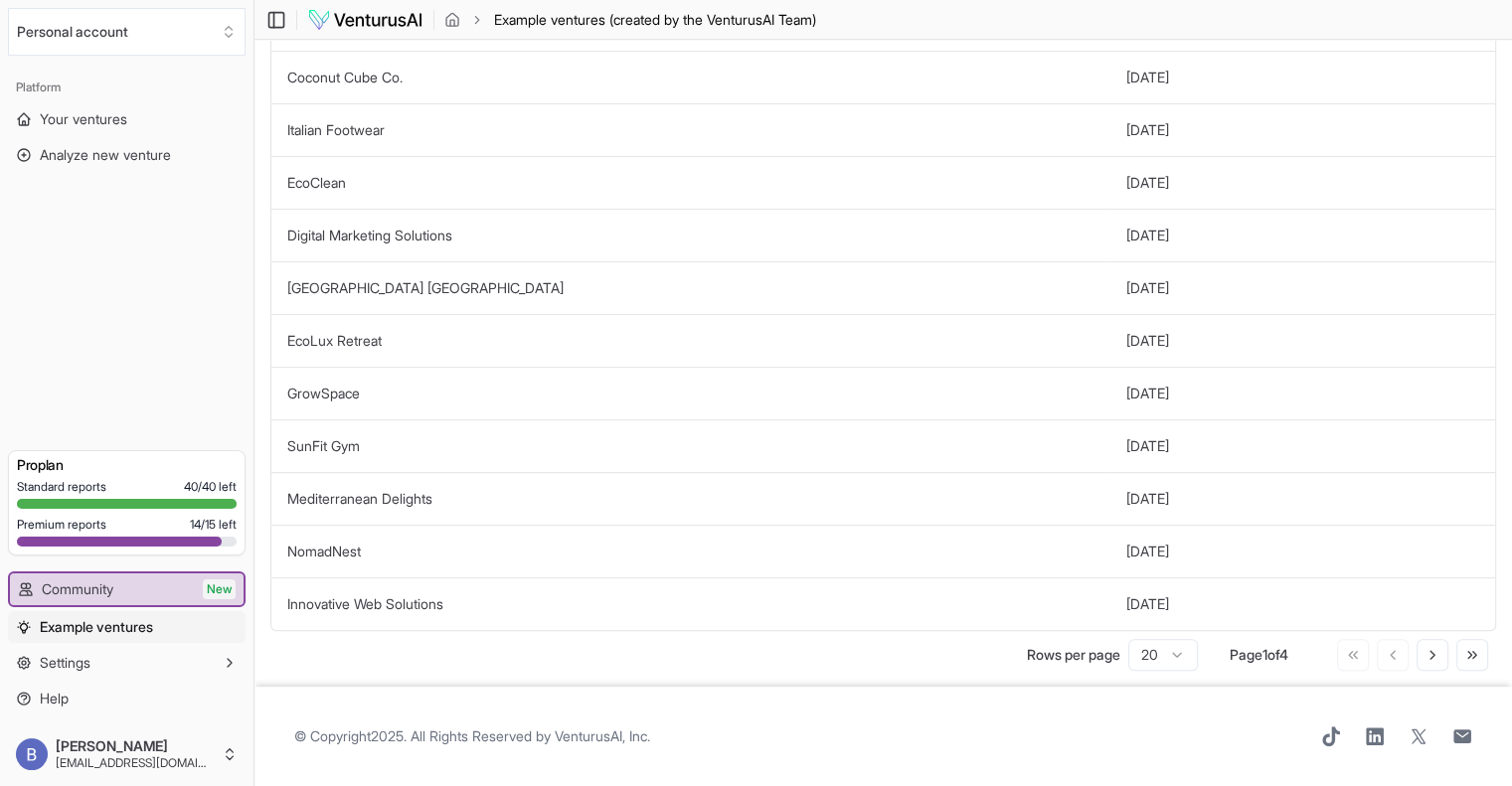 scroll, scrollTop: 914, scrollLeft: 0, axis: vertical 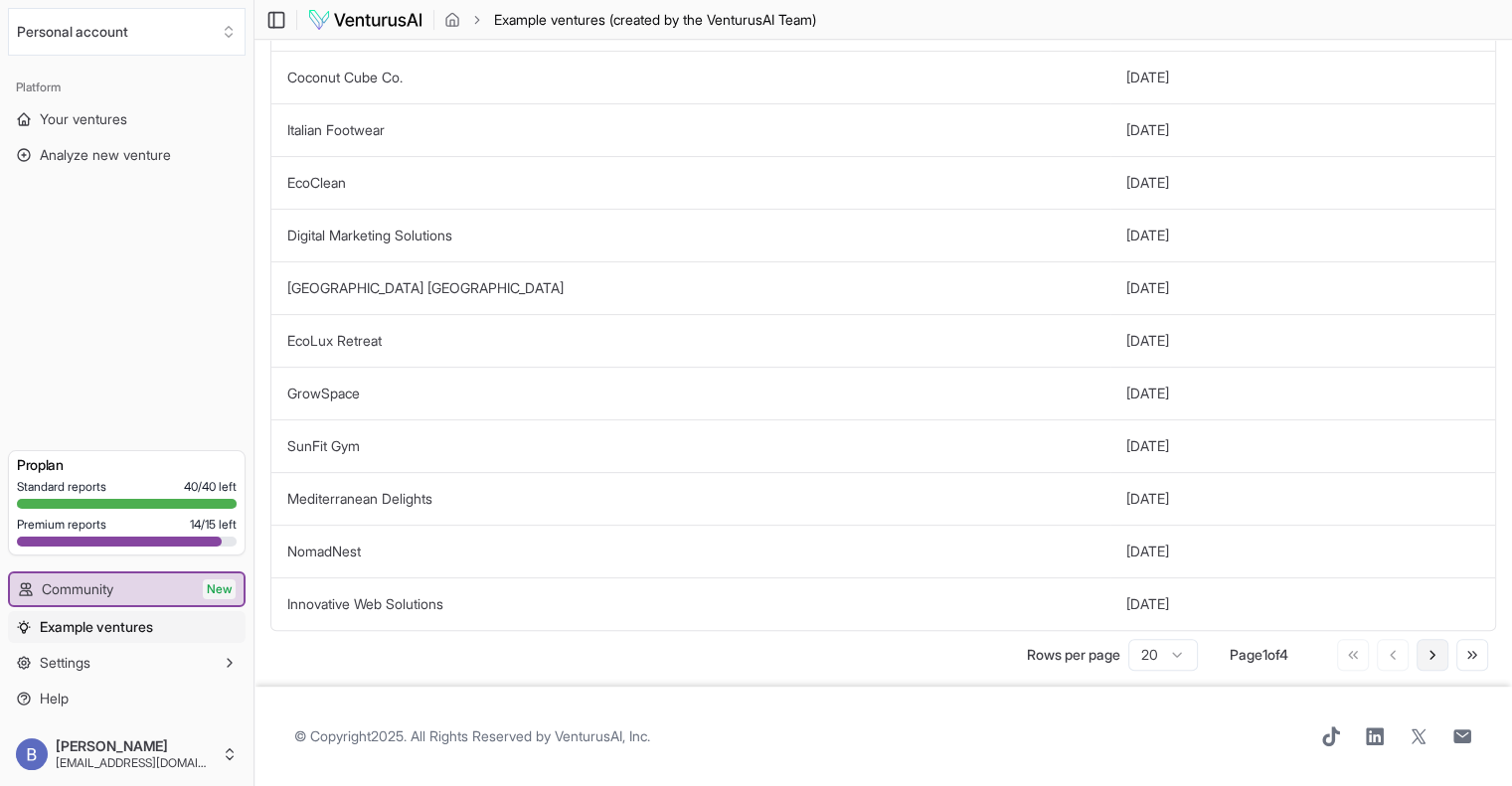 click 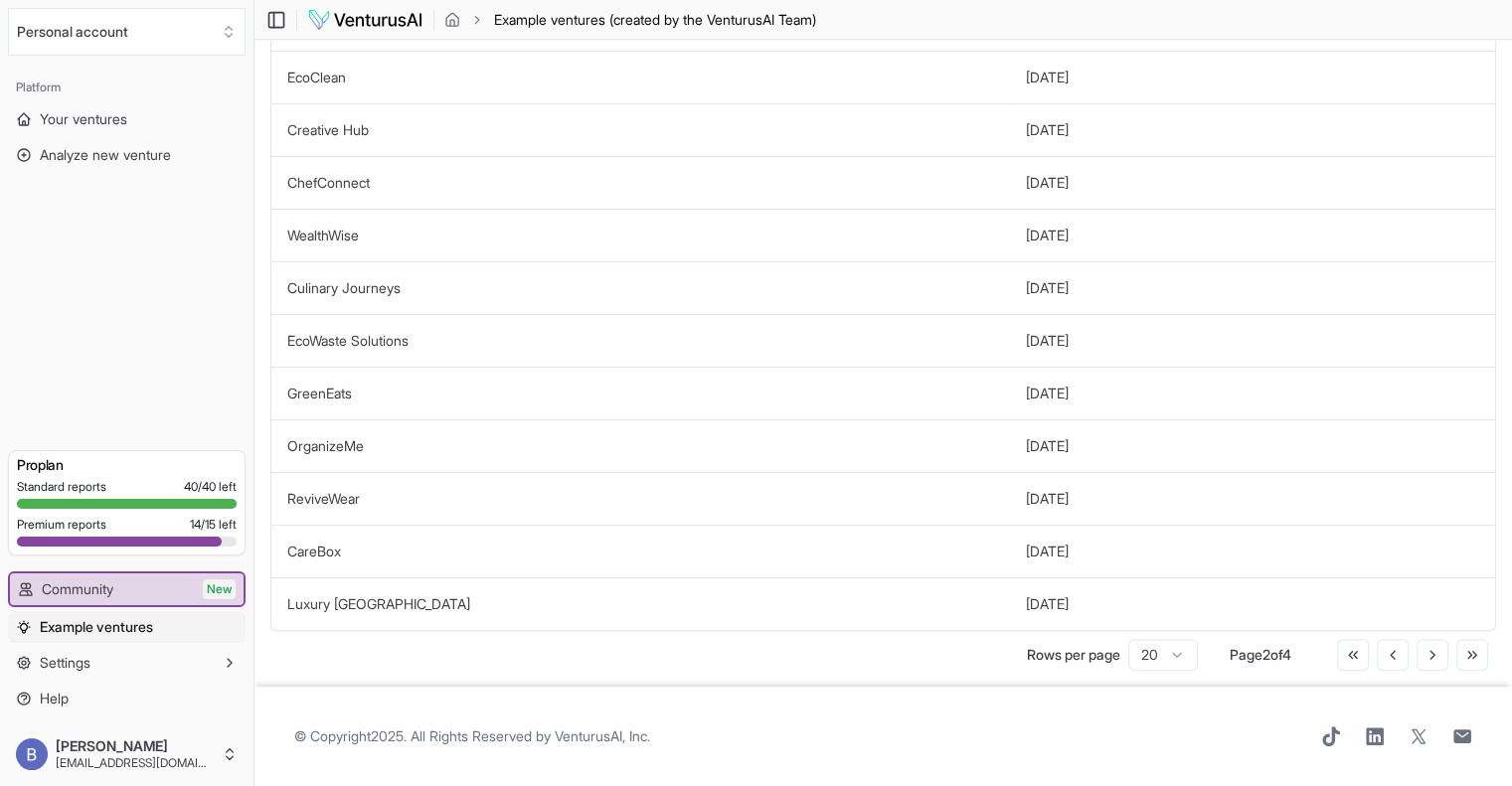 scroll, scrollTop: 663, scrollLeft: 0, axis: vertical 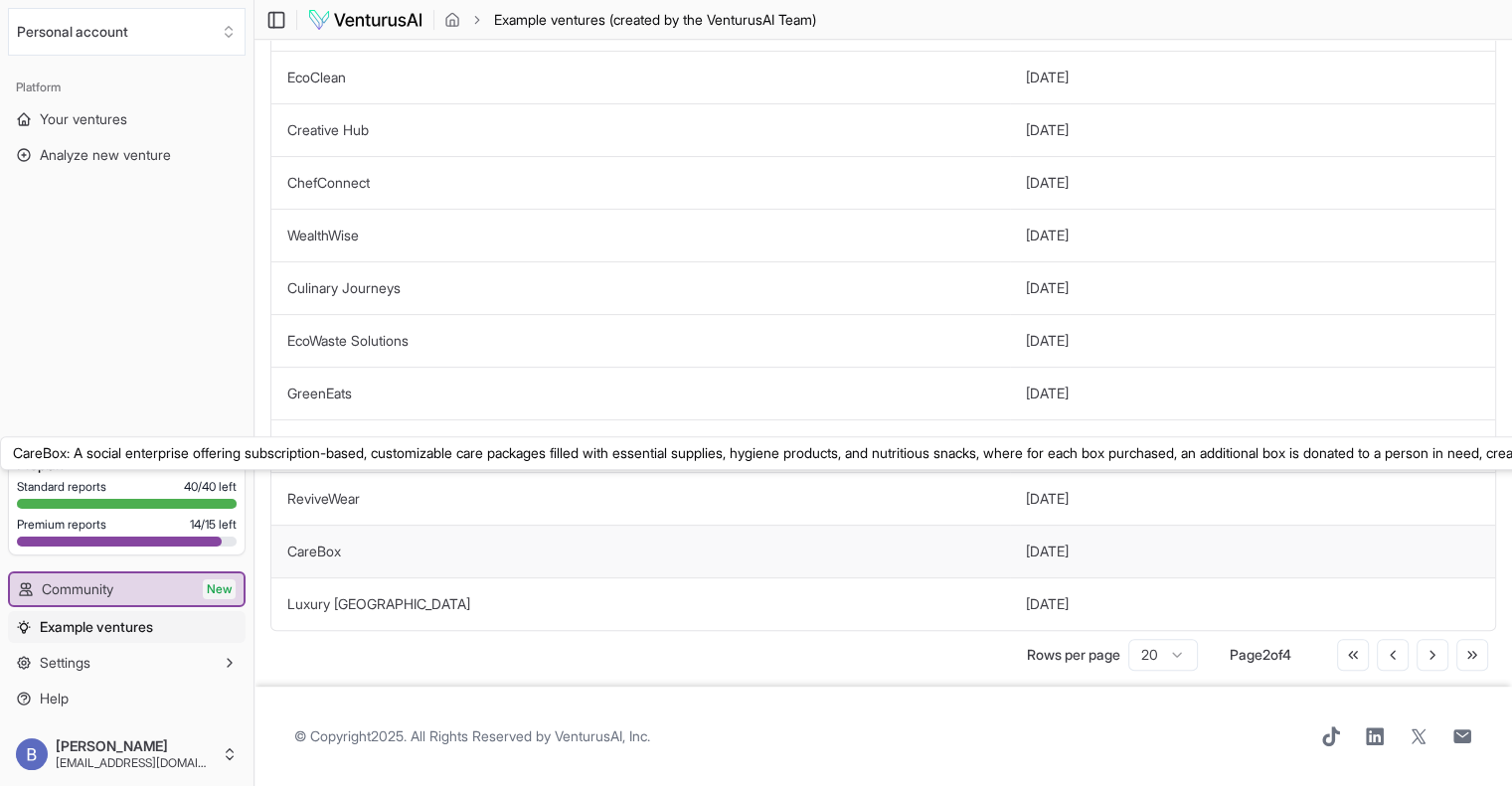 click on "CareBox" at bounding box center (314, 550) 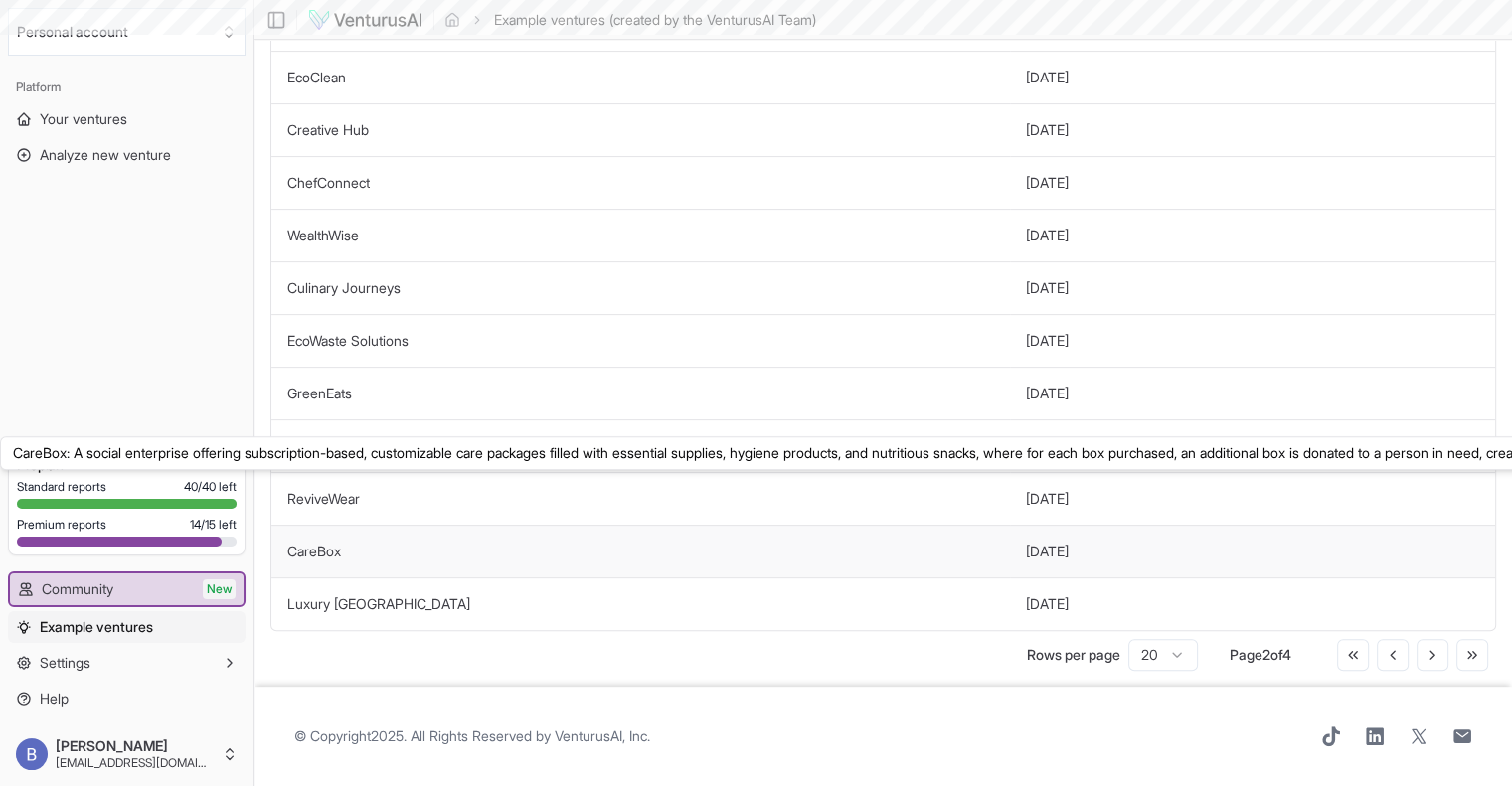 scroll, scrollTop: 0, scrollLeft: 0, axis: both 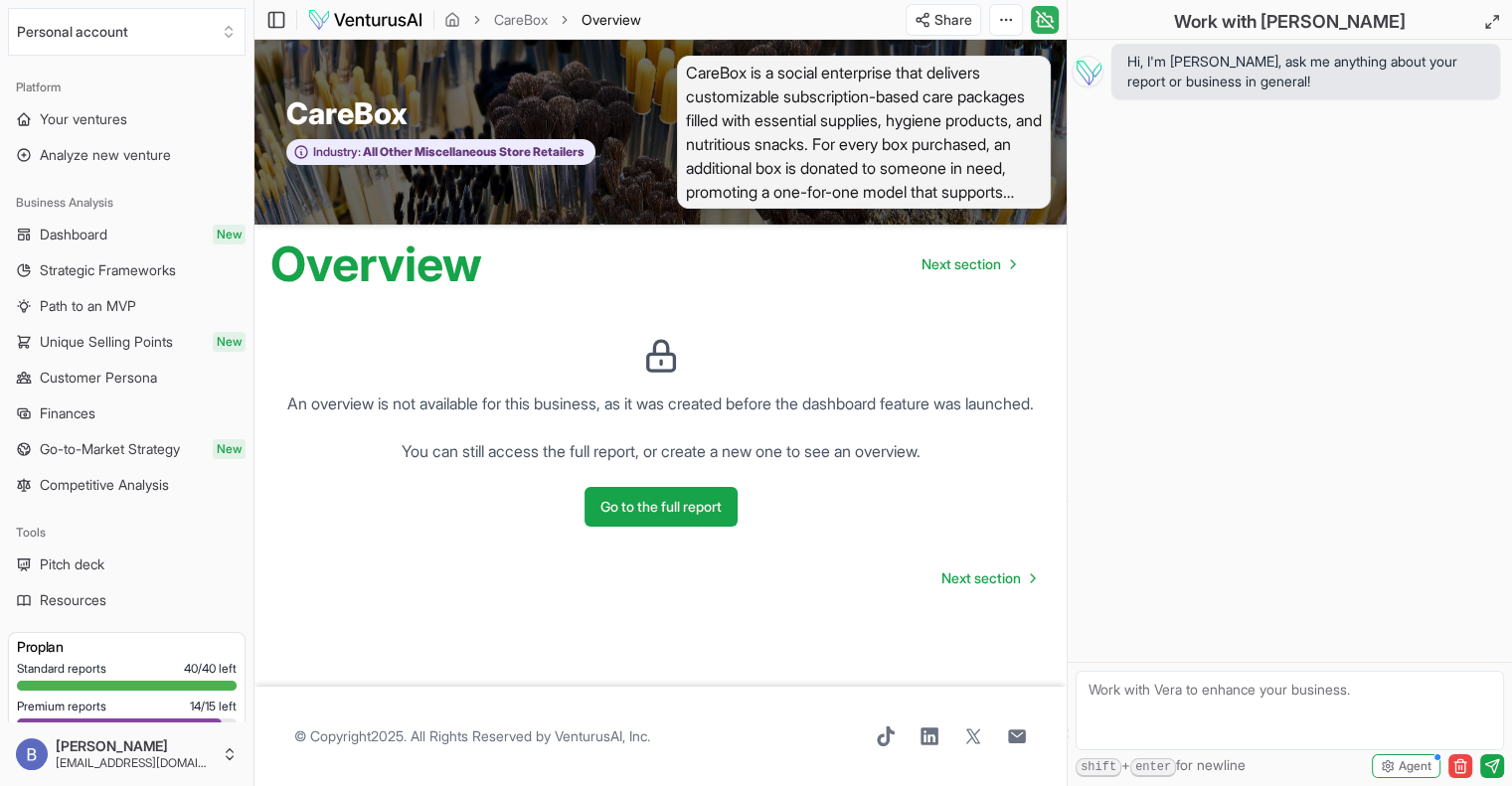 click 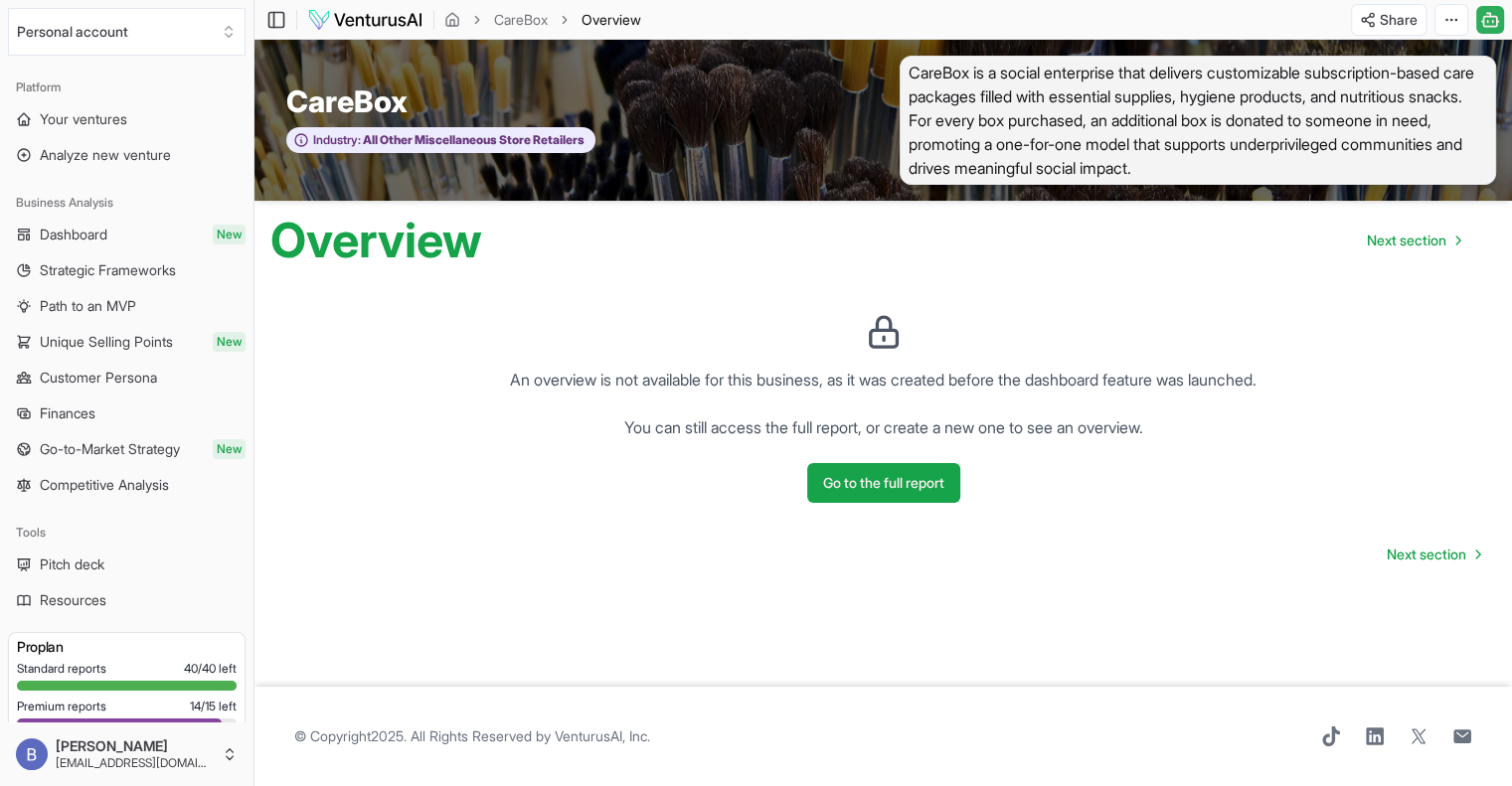 scroll, scrollTop: 104, scrollLeft: 0, axis: vertical 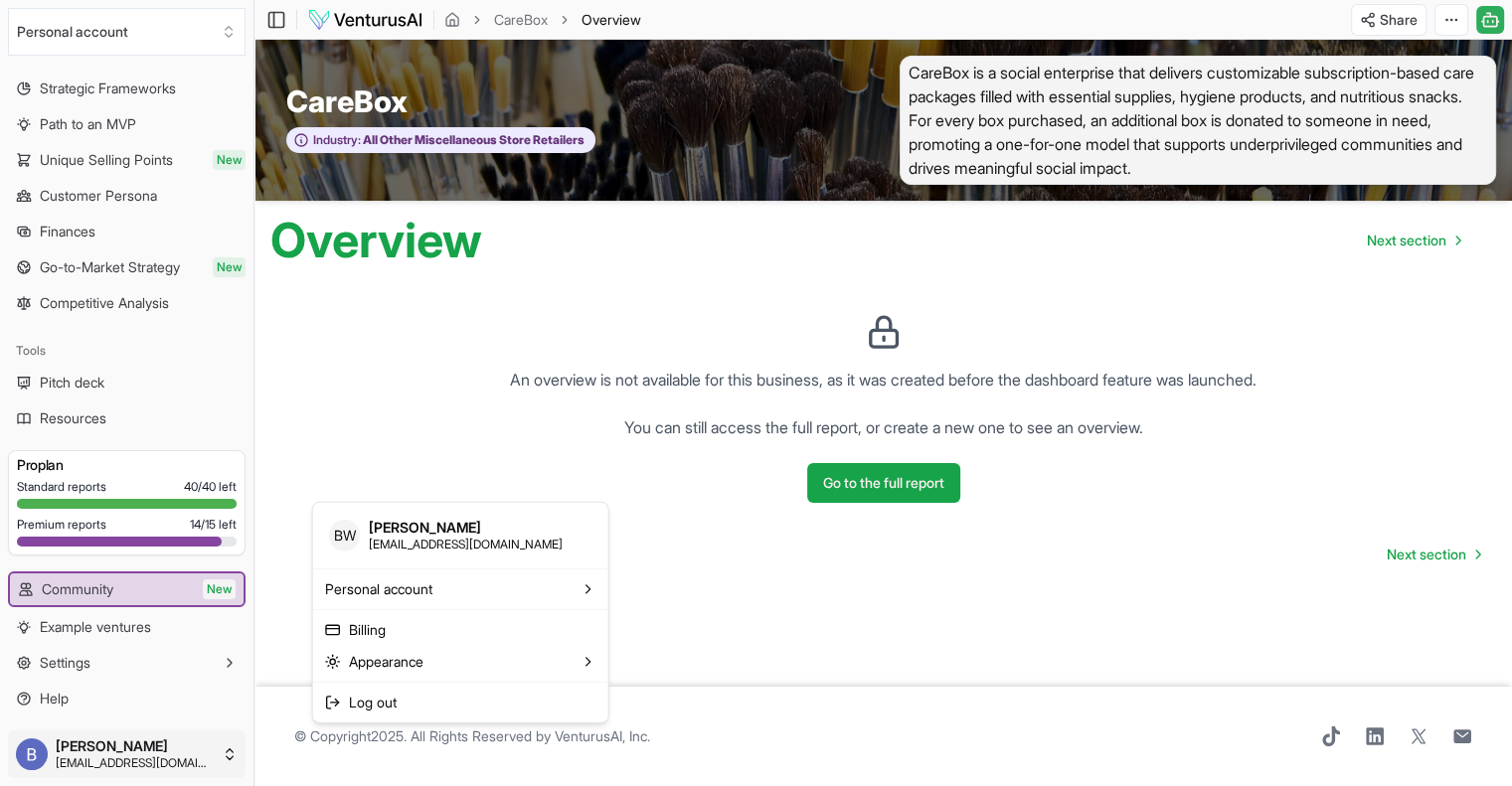 click on "We value your privacy We use cookies to enhance your browsing experience, serve personalized ads or content, and analyze our traffic. By clicking "Accept All", you consent to our use of cookies. Customize    Accept All Customize Consent Preferences   We use cookies to help you navigate efficiently and perform certain functions. You will find detailed information about all cookies under each consent category below. The cookies that are categorized as "Necessary" are stored on your browser as they are essential for enabling the basic functionalities of the site. ...  Show more Necessary Always Active Necessary cookies are required to enable the basic features of this site, such as providing secure log-in or adjusting your consent preferences. These cookies do not store any personally identifiable data. Cookie cookieyes-consent Duration 1 year Description Cookie __cf_bm Duration 1 hour Description This cookie, set by Cloudflare, is used to support Cloudflare Bot Management.  Cookie _cfuvid Duration session lidc" at bounding box center [756, 393] 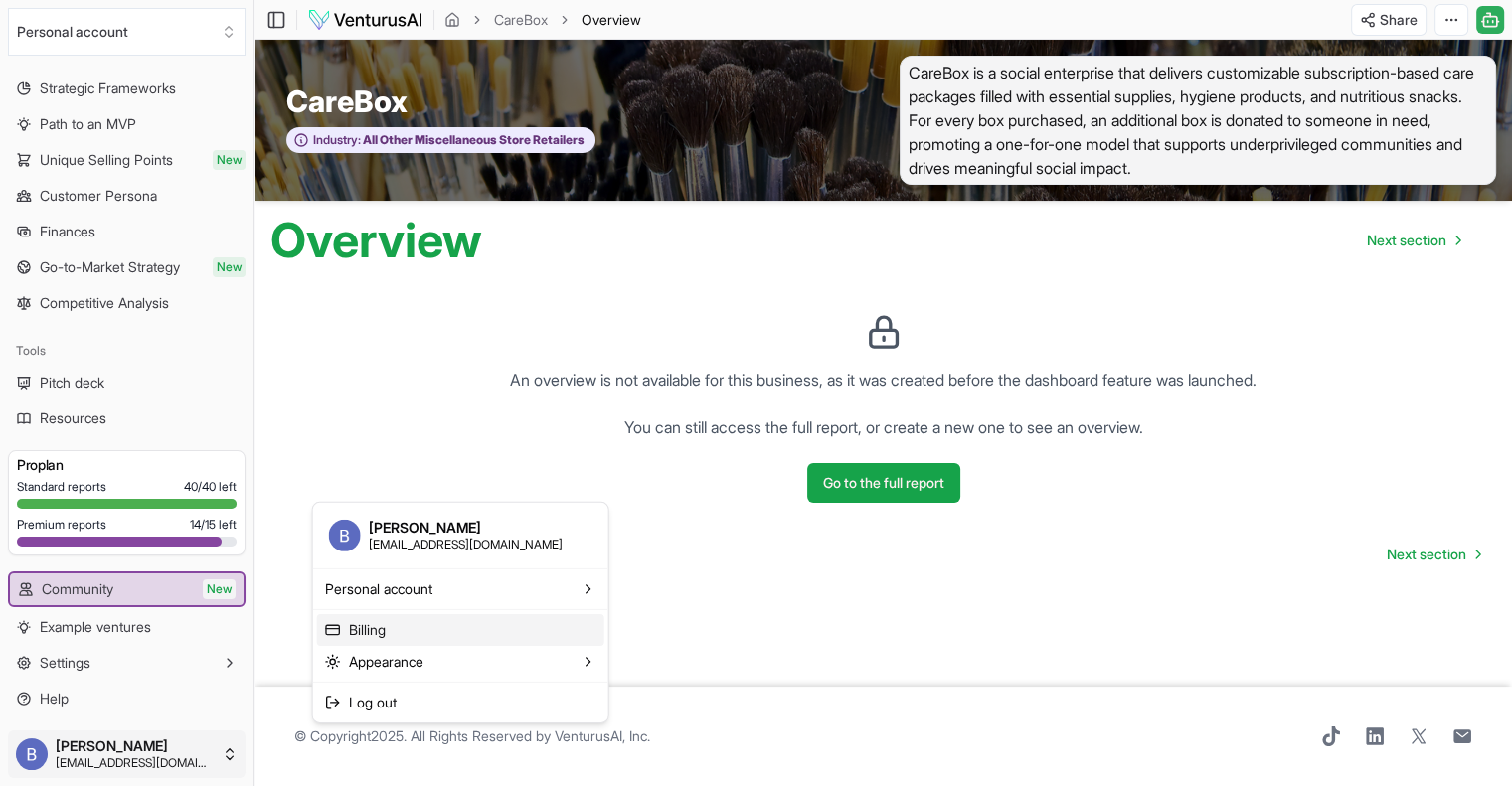 click on "Billing" at bounding box center (460, 629) 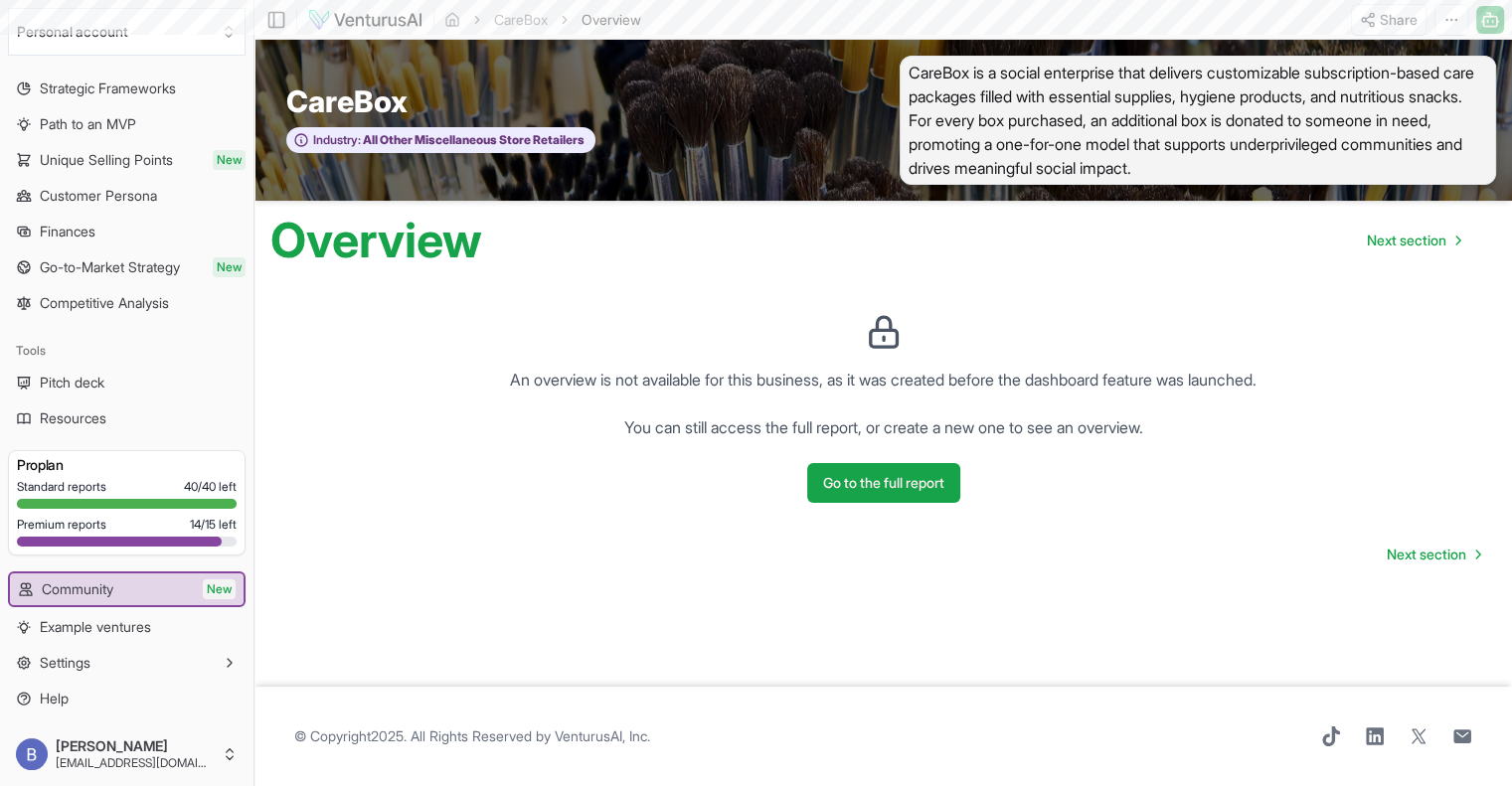scroll, scrollTop: 0, scrollLeft: 0, axis: both 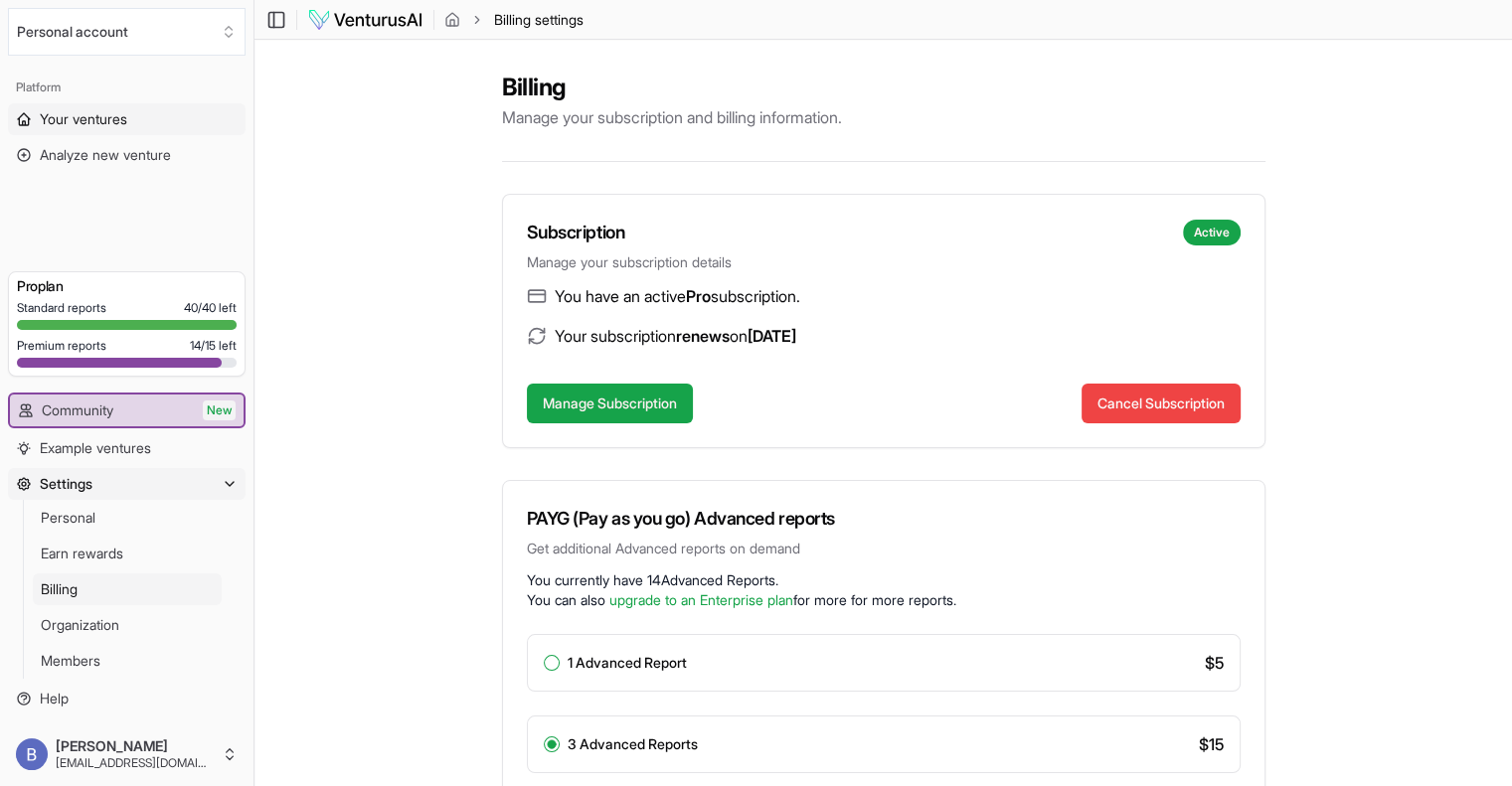 click on "Your ventures" at bounding box center [84, 119] 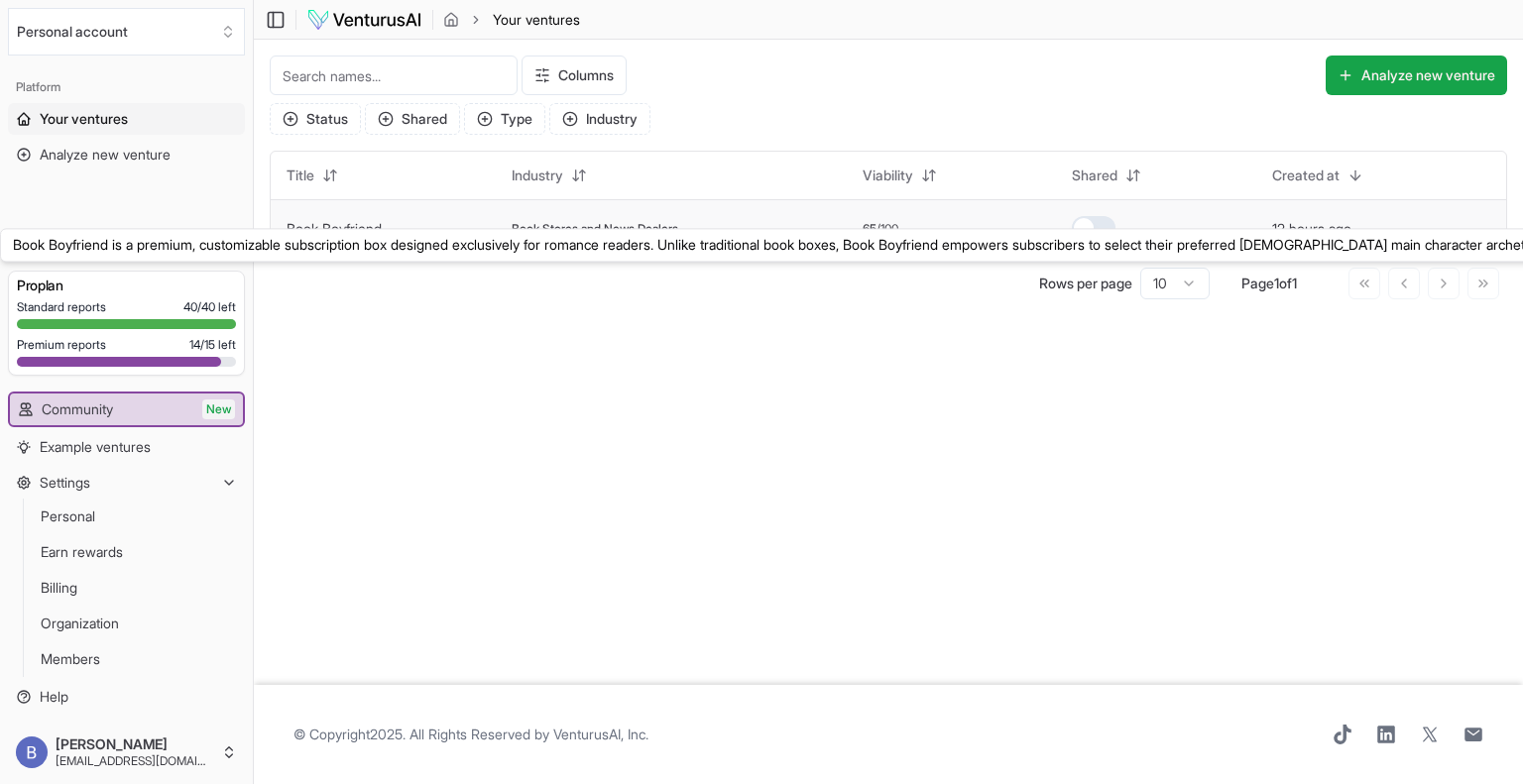 click on "Book Boyfriend" at bounding box center (334, 228) 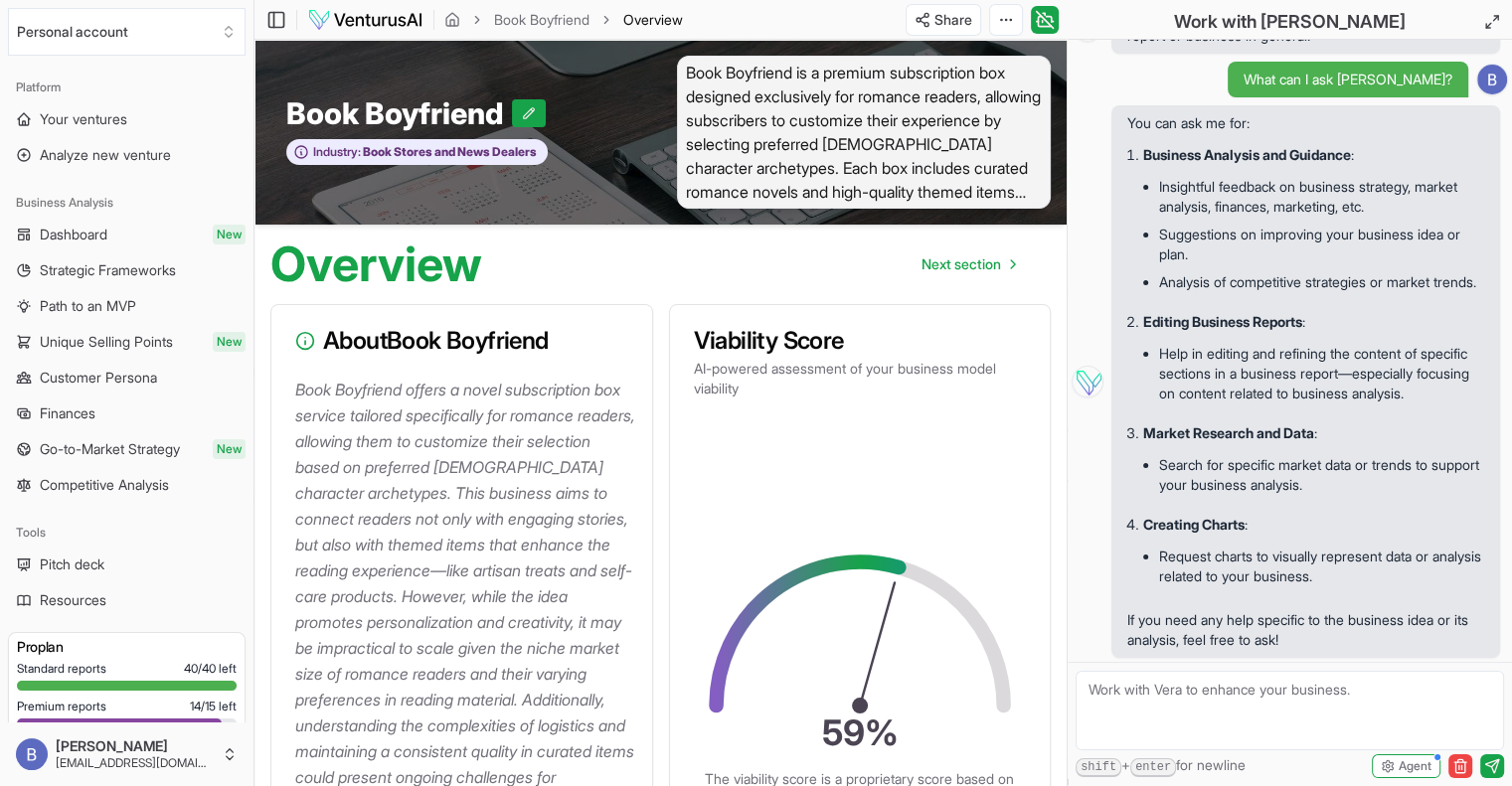 scroll, scrollTop: 299, scrollLeft: 0, axis: vertical 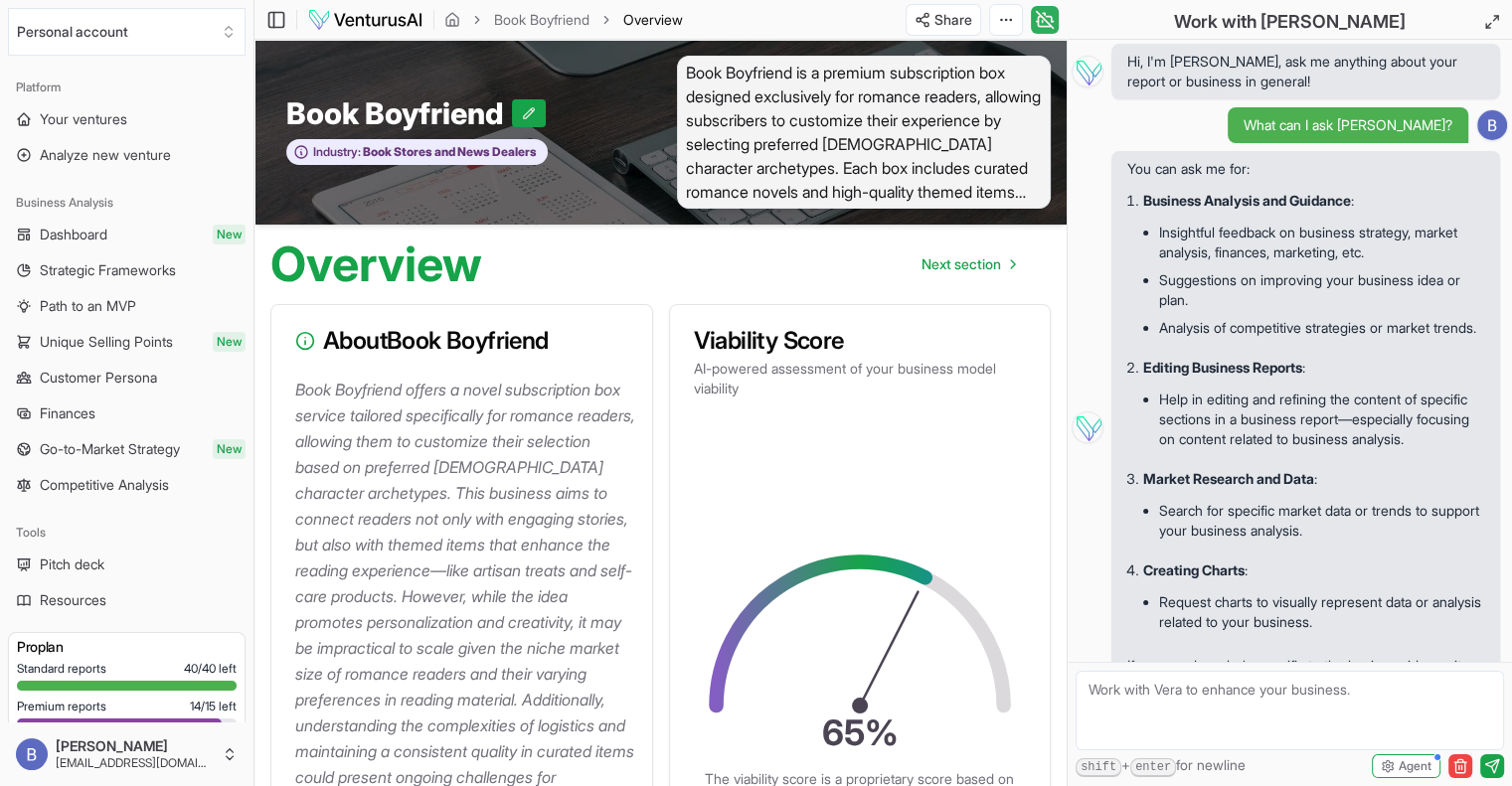 click 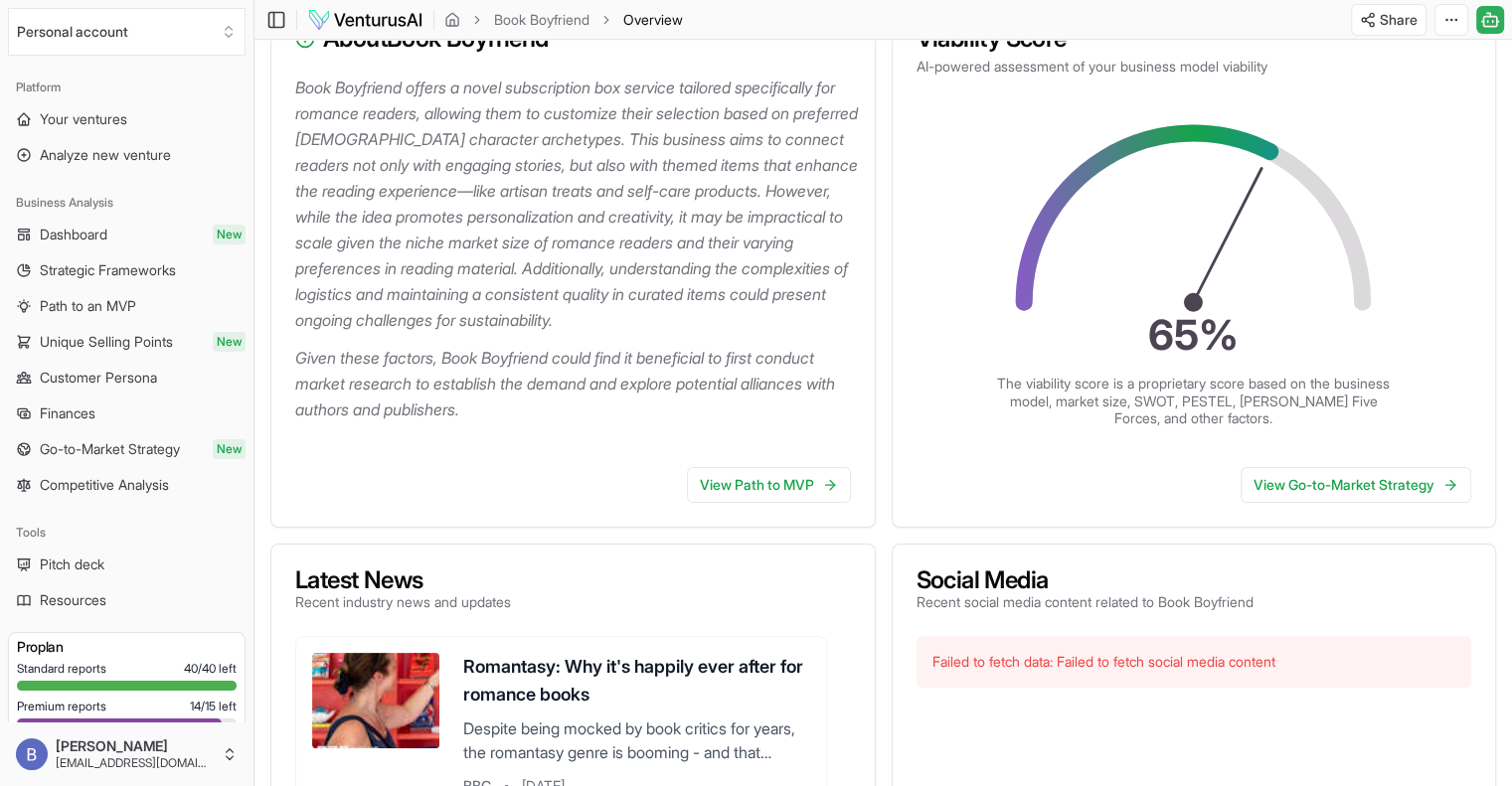scroll, scrollTop: 0, scrollLeft: 0, axis: both 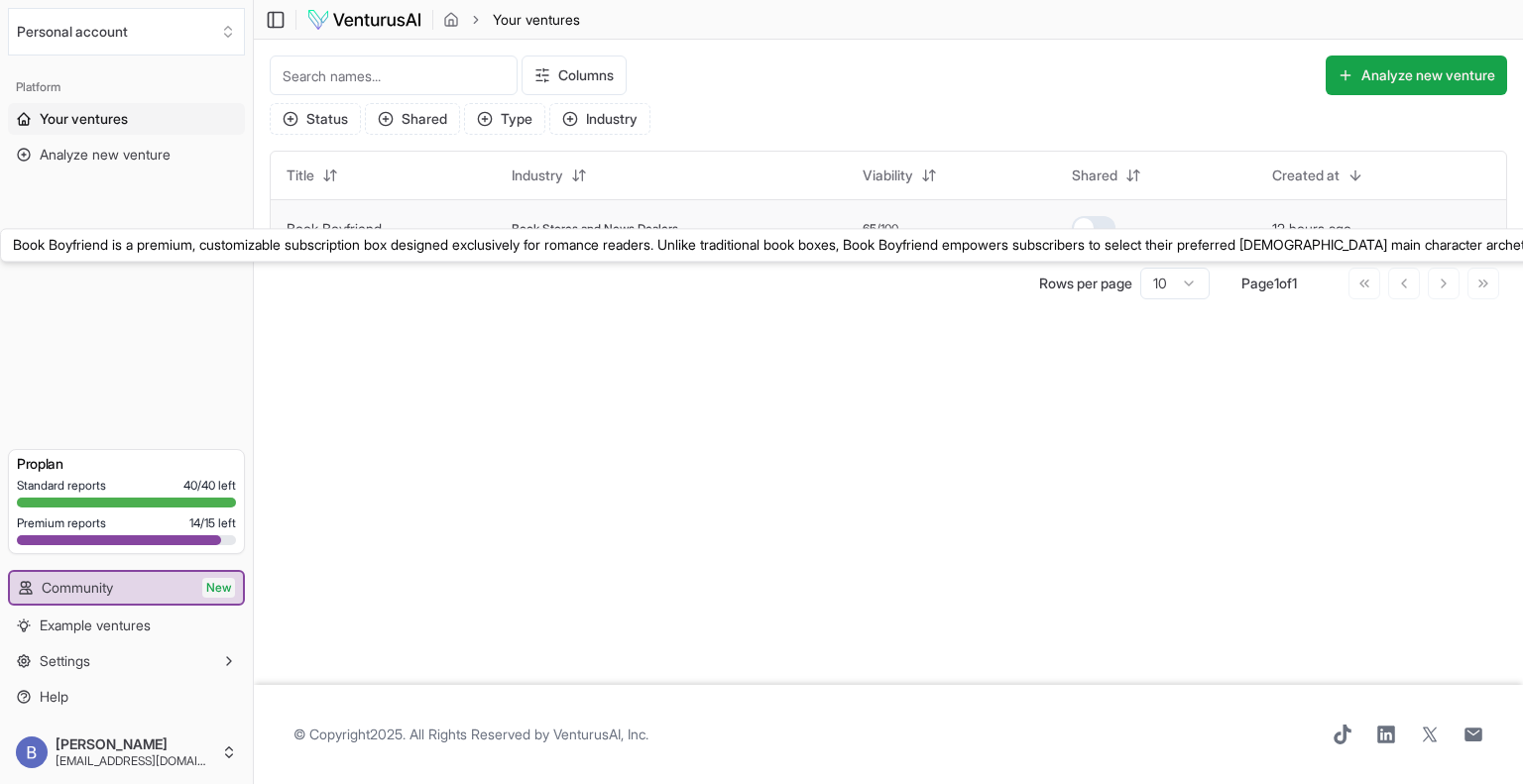 click on "Book Boyfriend" at bounding box center [334, 228] 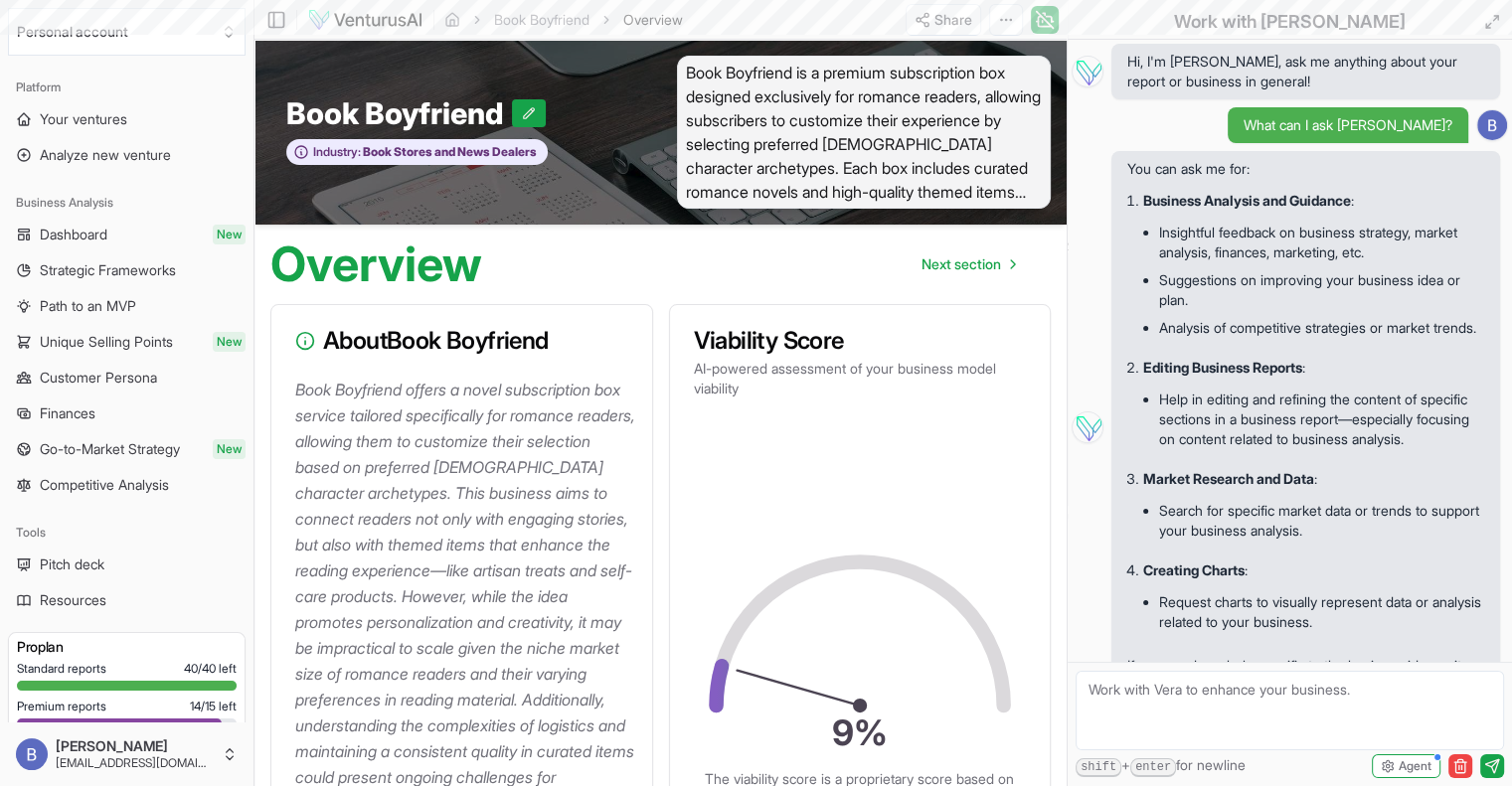 scroll, scrollTop: 299, scrollLeft: 0, axis: vertical 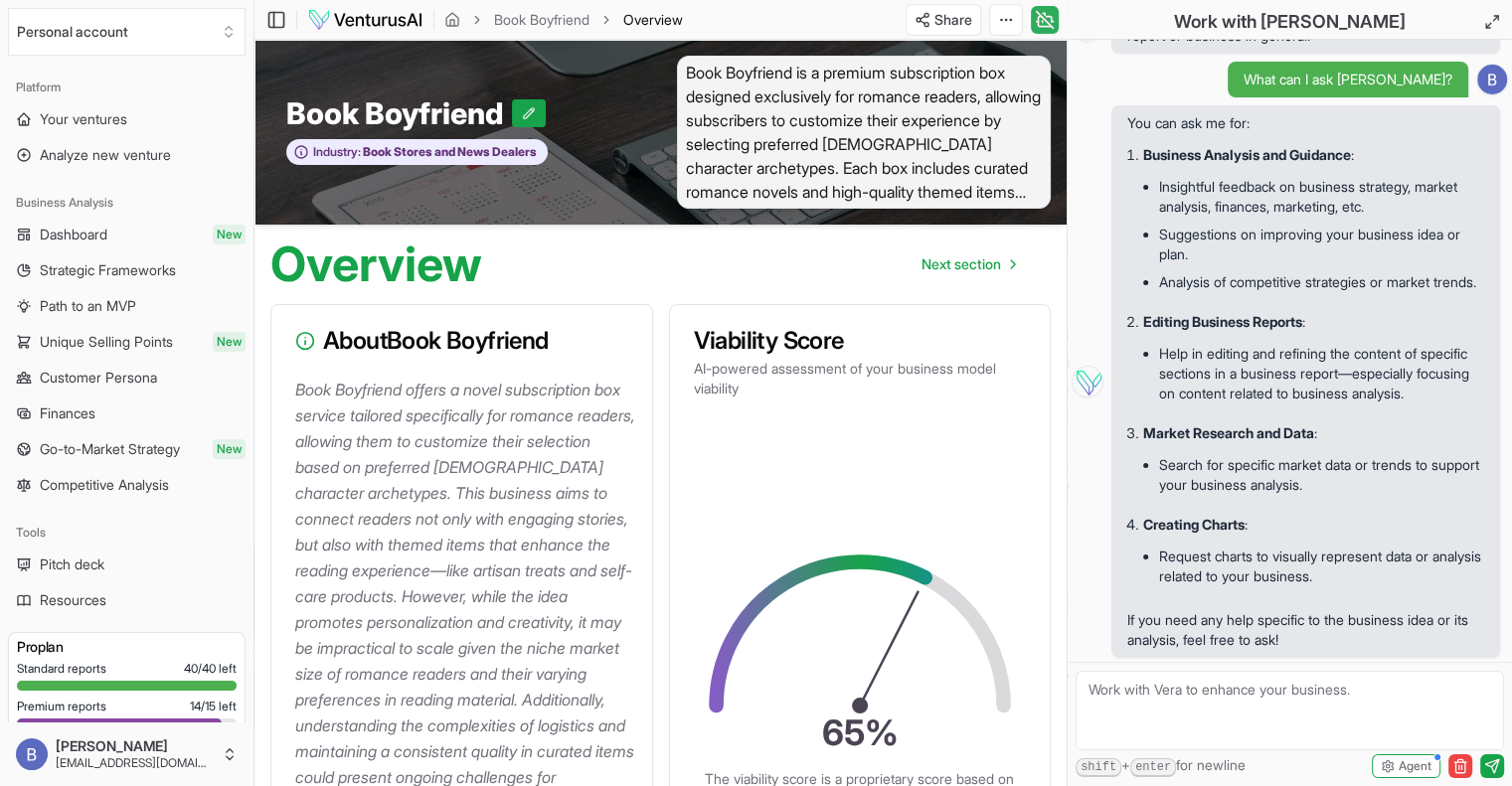 click 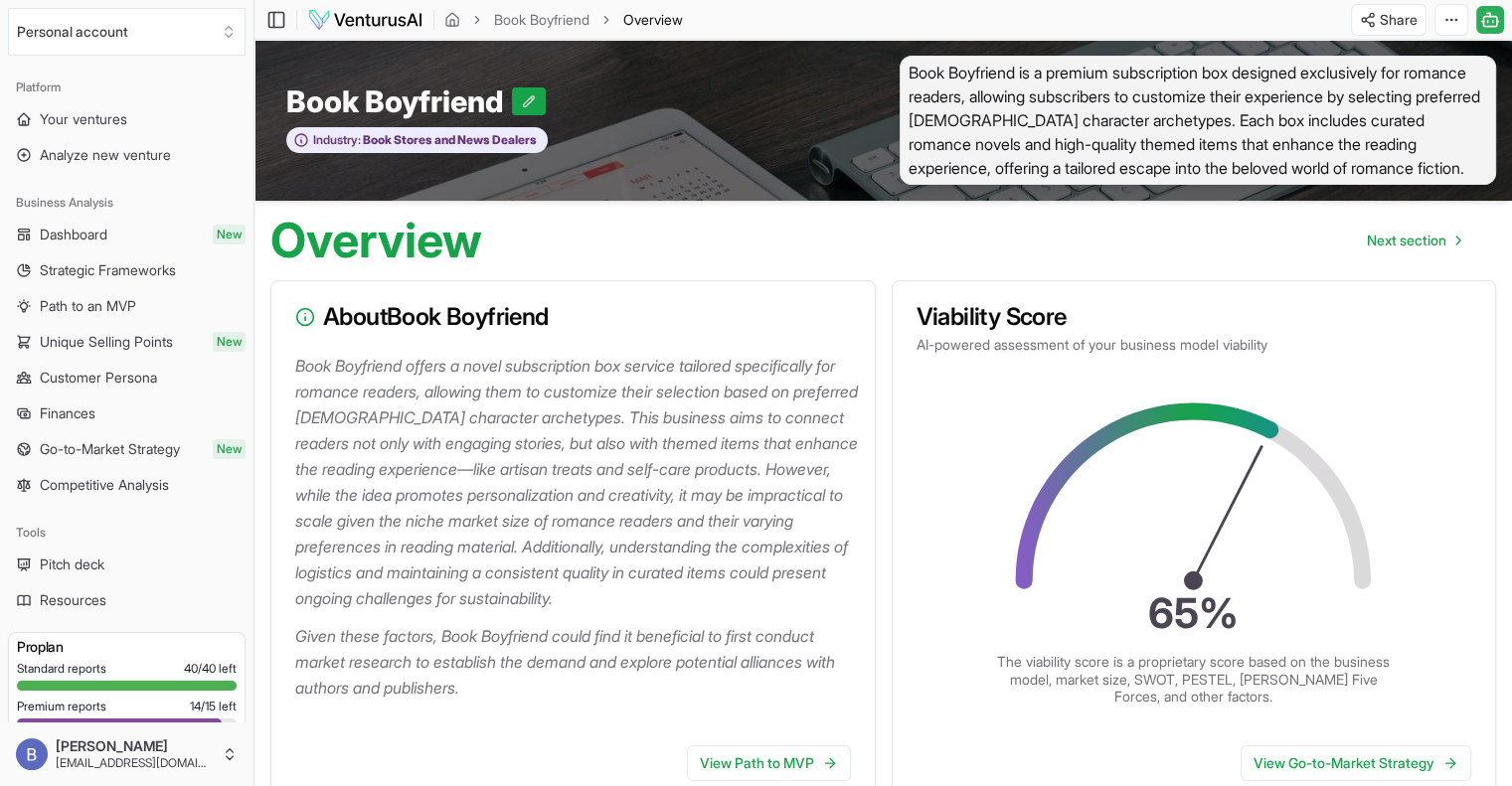 click on "Book Boyfriend is a premium subscription box designed exclusively for romance readers, allowing subscribers to customize their experience by selecting preferred [DEMOGRAPHIC_DATA] character archetypes. Each box includes curated romance novels and high-quality themed items that enhance the reading experience, offering a tailored escape into the beloved world of romance fiction." at bounding box center [1198, 120] 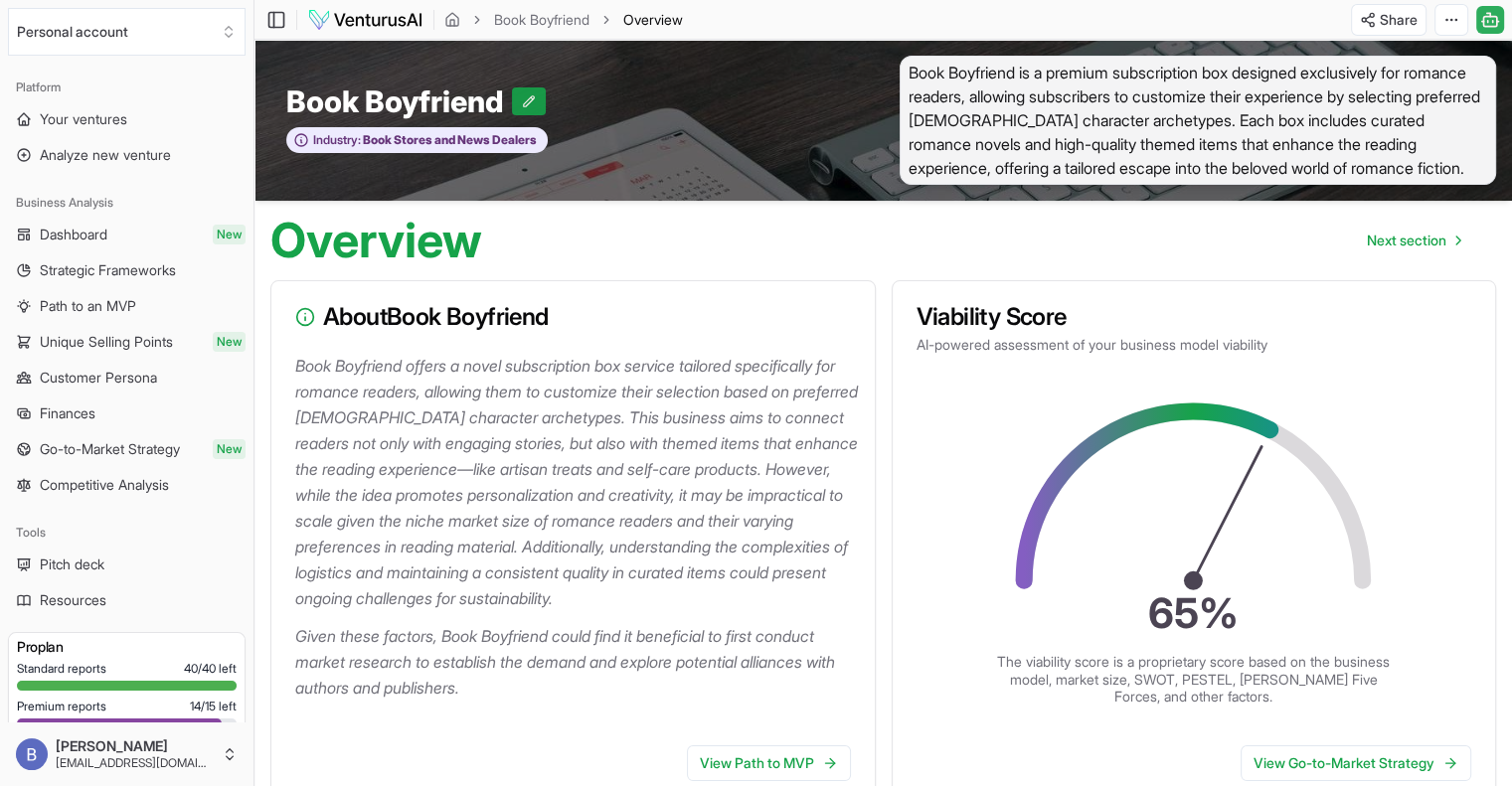 click 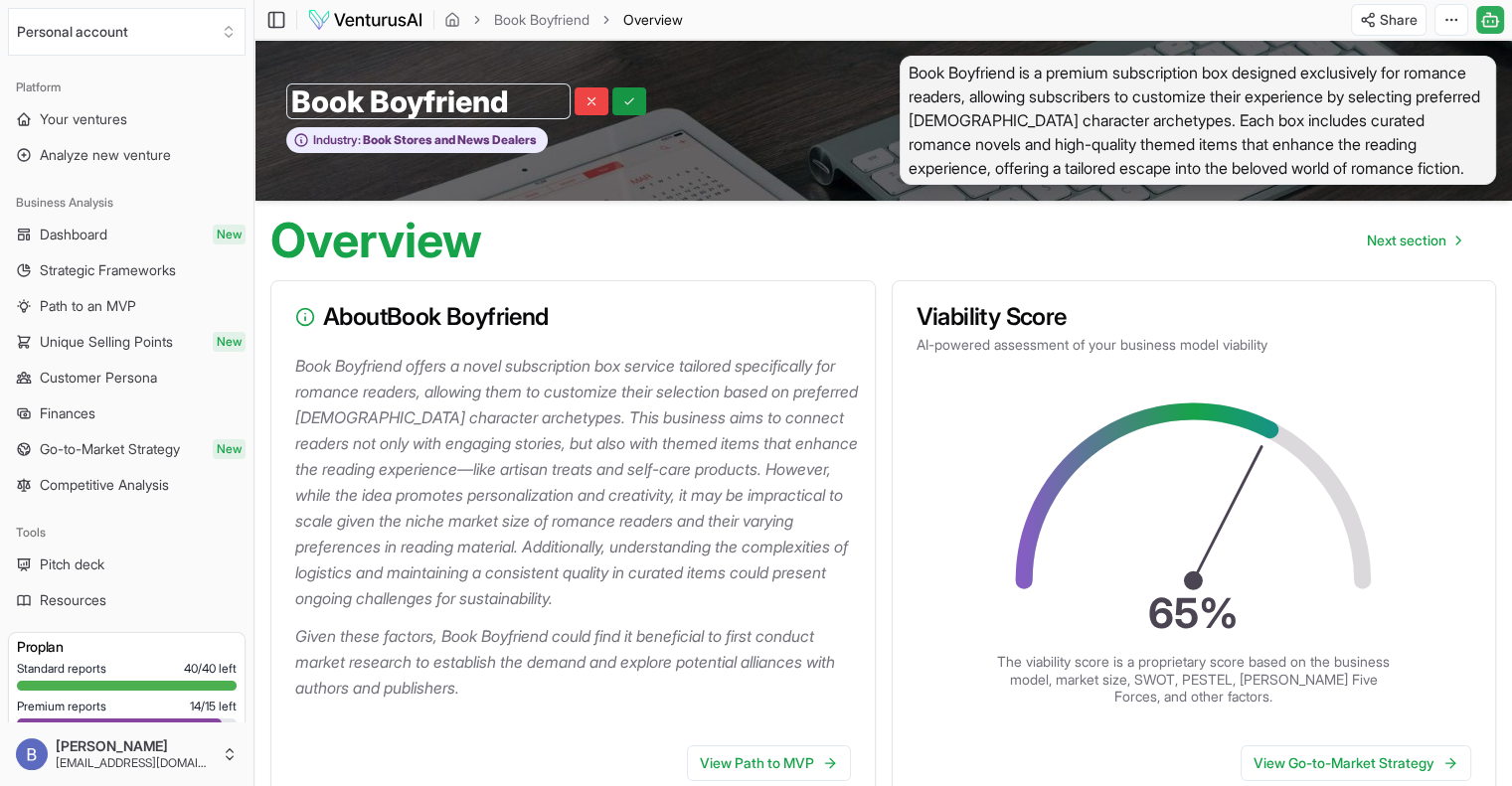 click at bounding box center [629, 101] 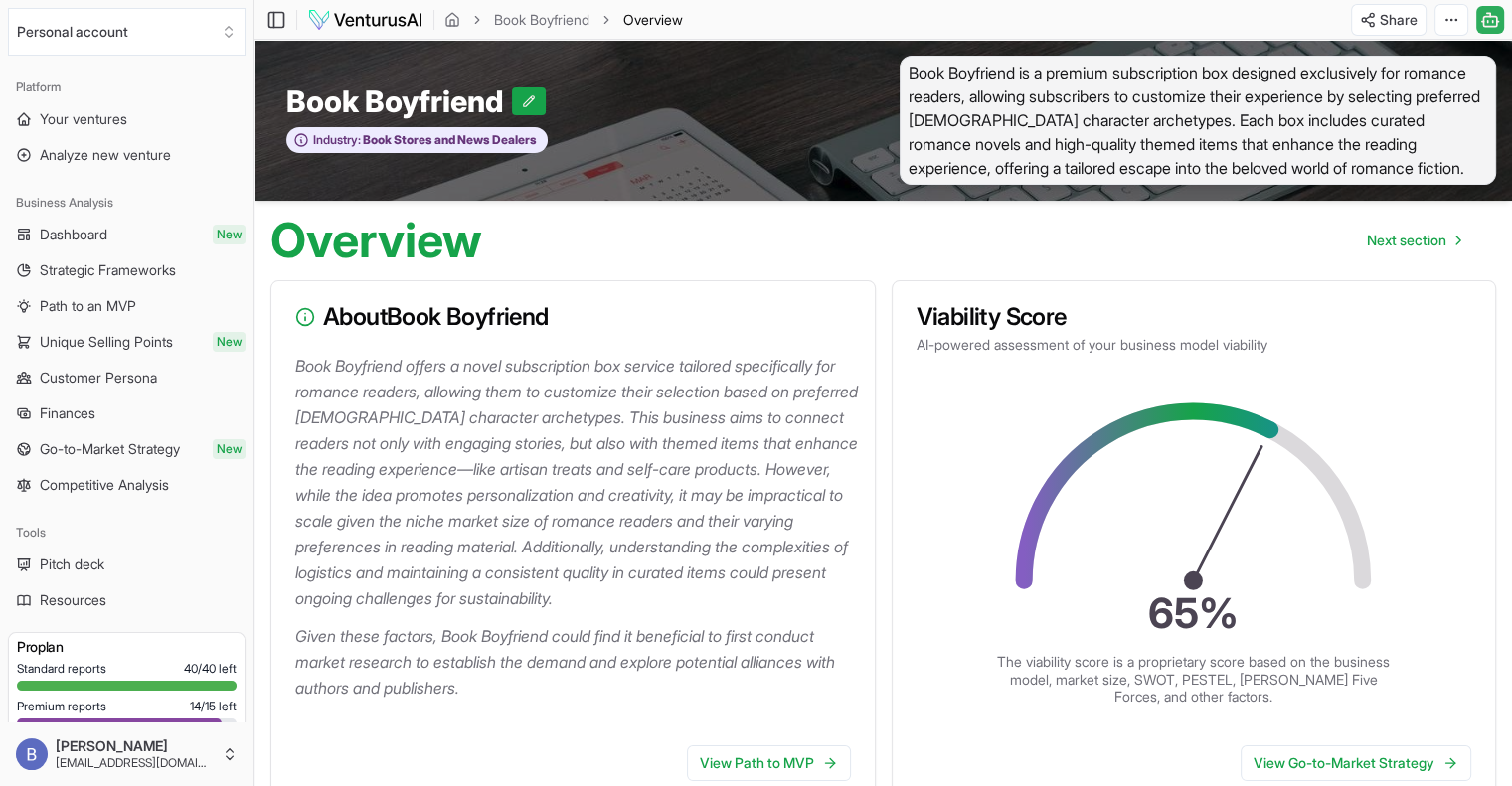 click on "Book Boyfriend is a premium subscription box designed exclusively for romance readers, allowing subscribers to customize their experience by selecting preferred [DEMOGRAPHIC_DATA] character archetypes. Each box includes curated romance novels and high-quality themed items that enhance the reading experience, offering a tailored escape into the beloved world of romance fiction." at bounding box center (1198, 120) 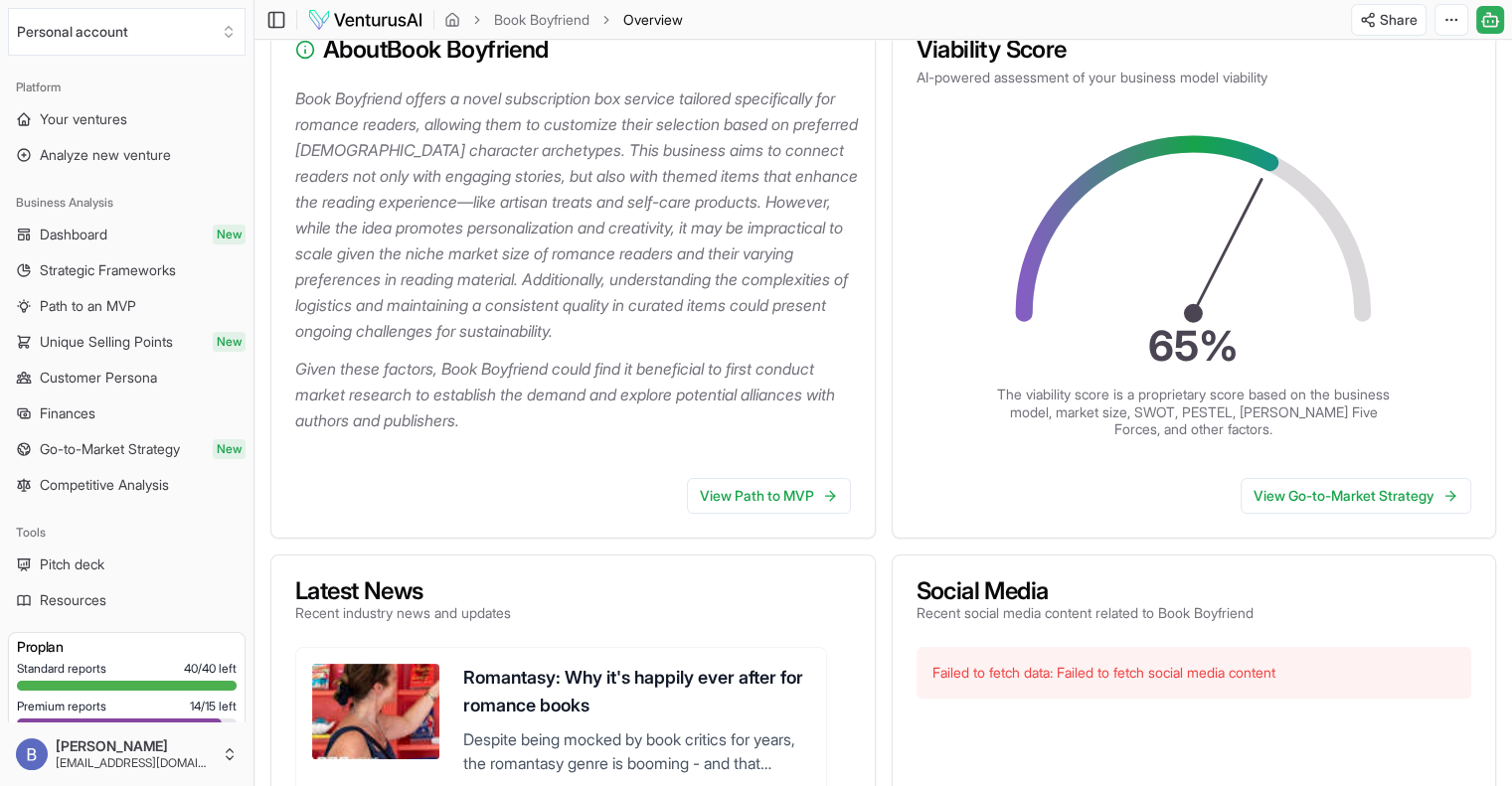 scroll, scrollTop: 225, scrollLeft: 0, axis: vertical 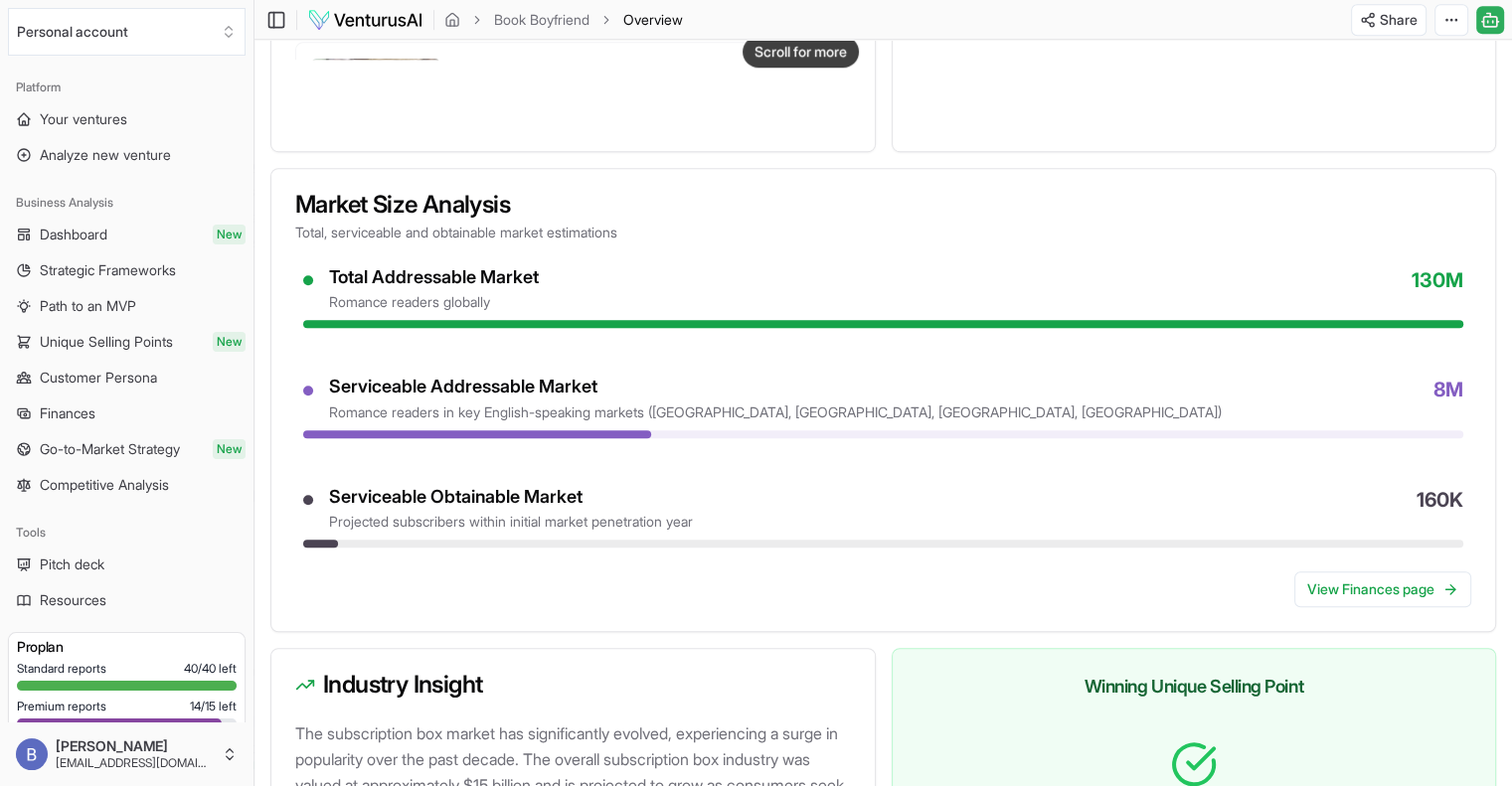 click on "Why romance fiction is booming and what keeps readers coming back for more" at bounding box center [636, -106] 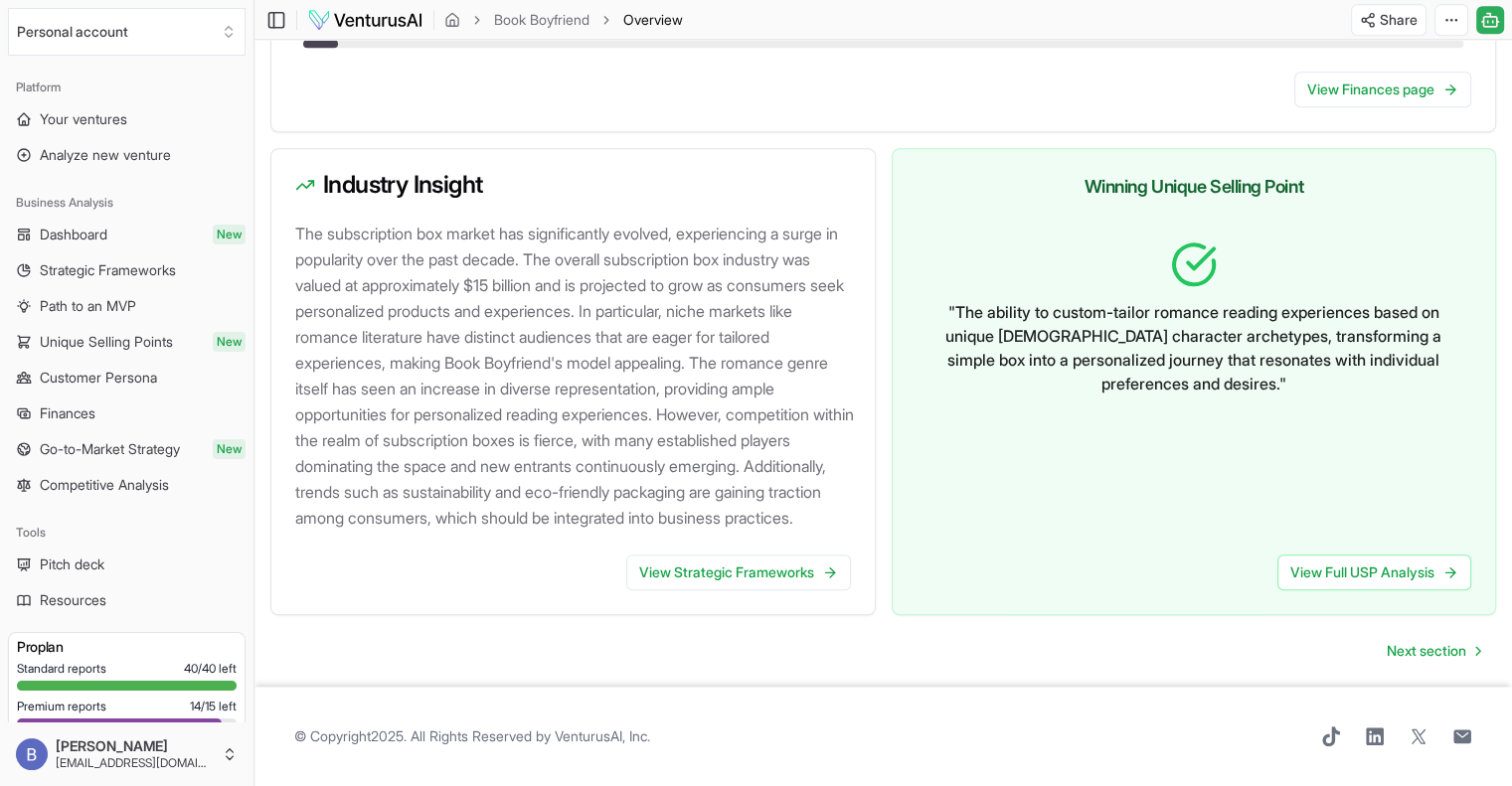 scroll, scrollTop: 2577, scrollLeft: 0, axis: vertical 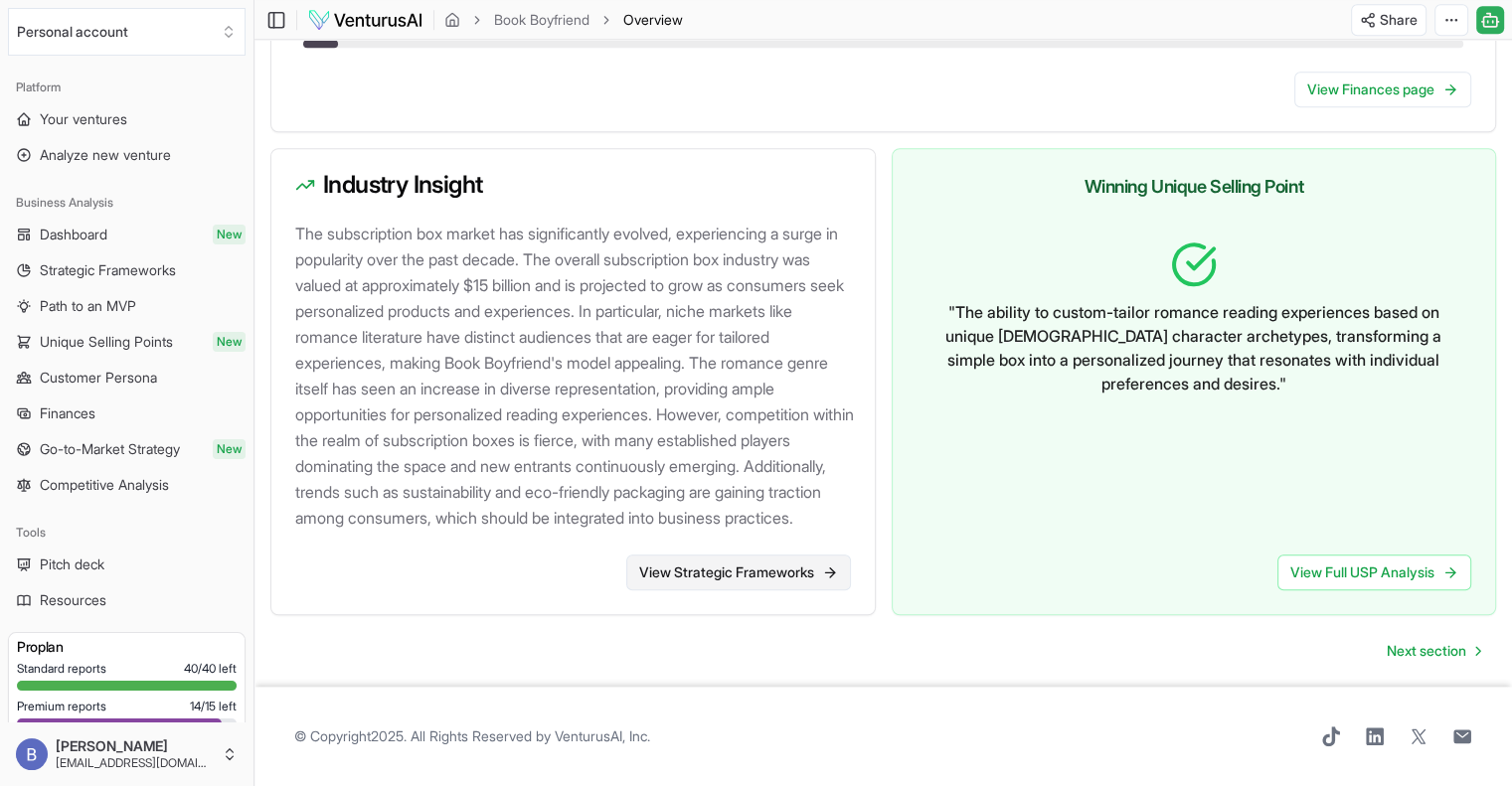 click on "View Strategic Frameworks" at bounding box center (739, 572) 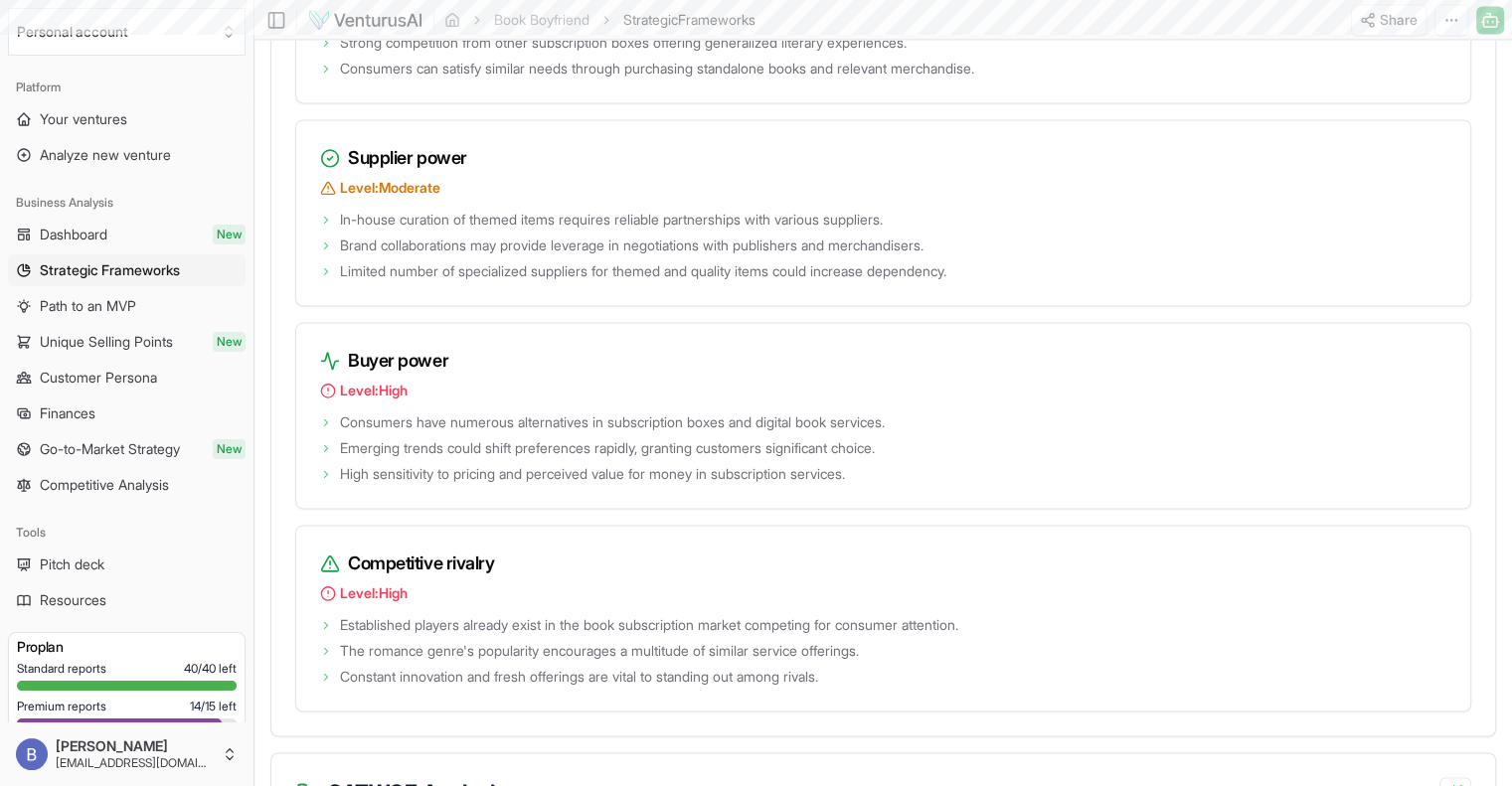 scroll, scrollTop: 0, scrollLeft: 0, axis: both 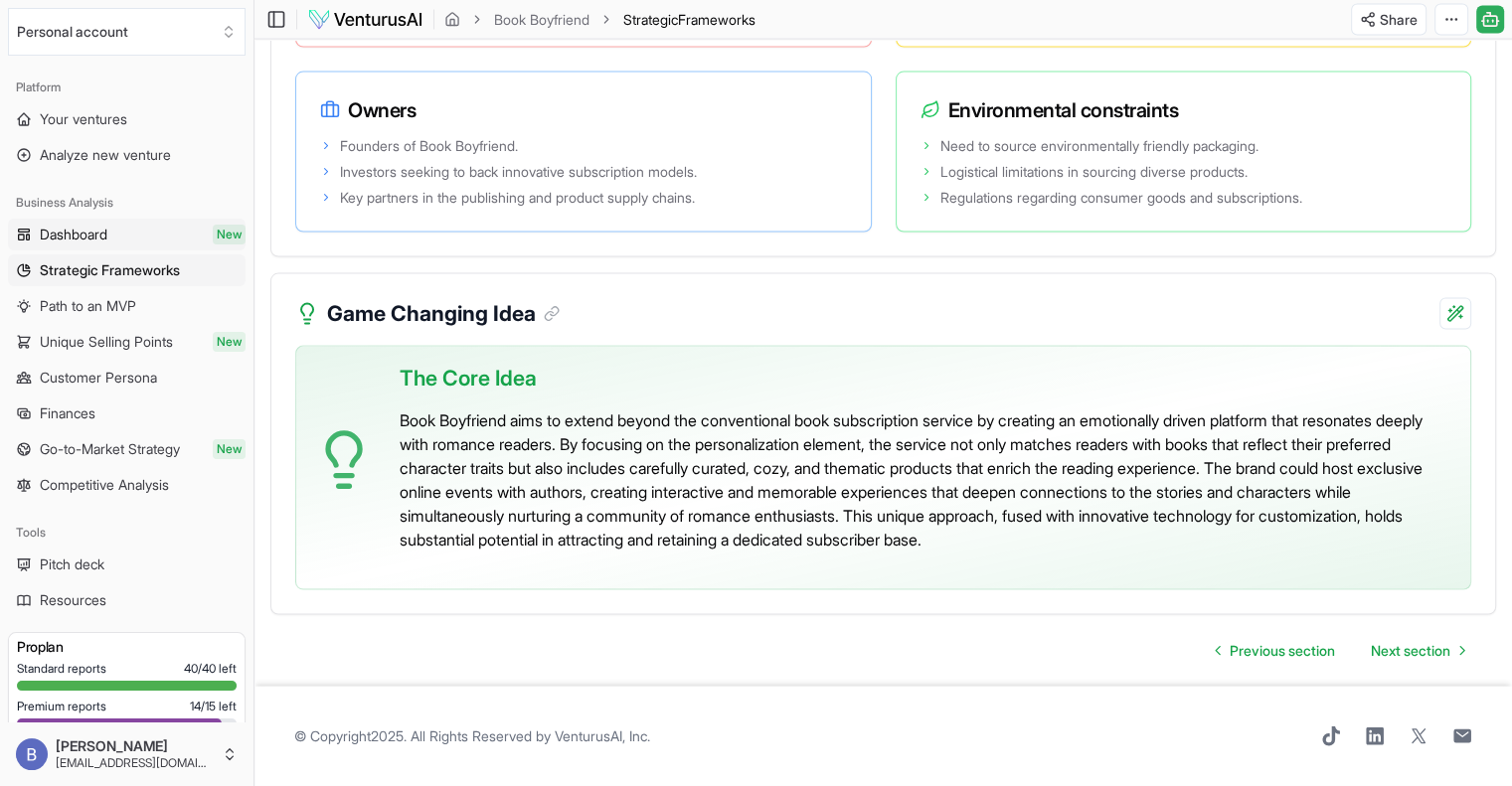 click on "Dashboard" at bounding box center [74, 235] 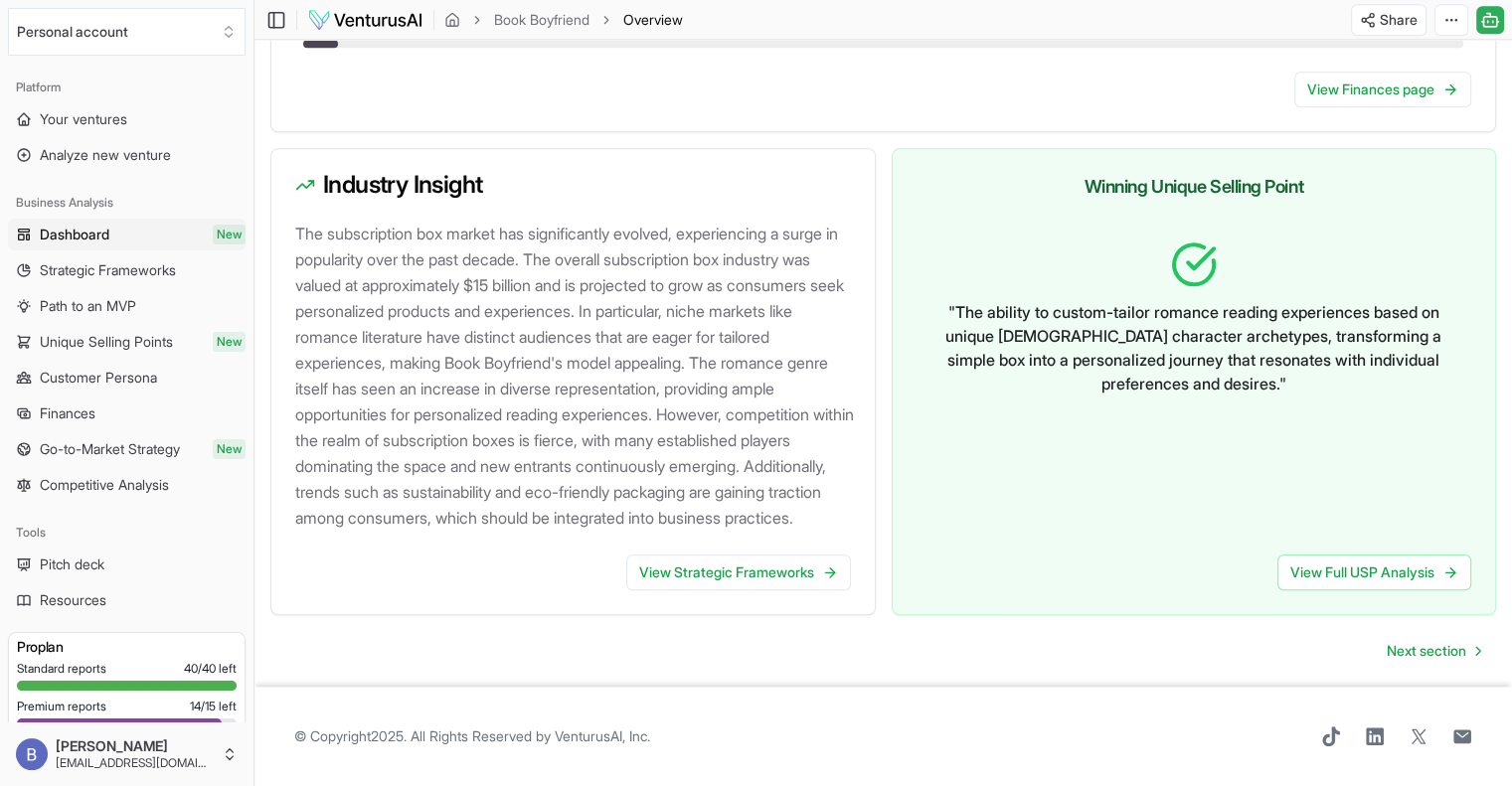 scroll, scrollTop: 0, scrollLeft: 0, axis: both 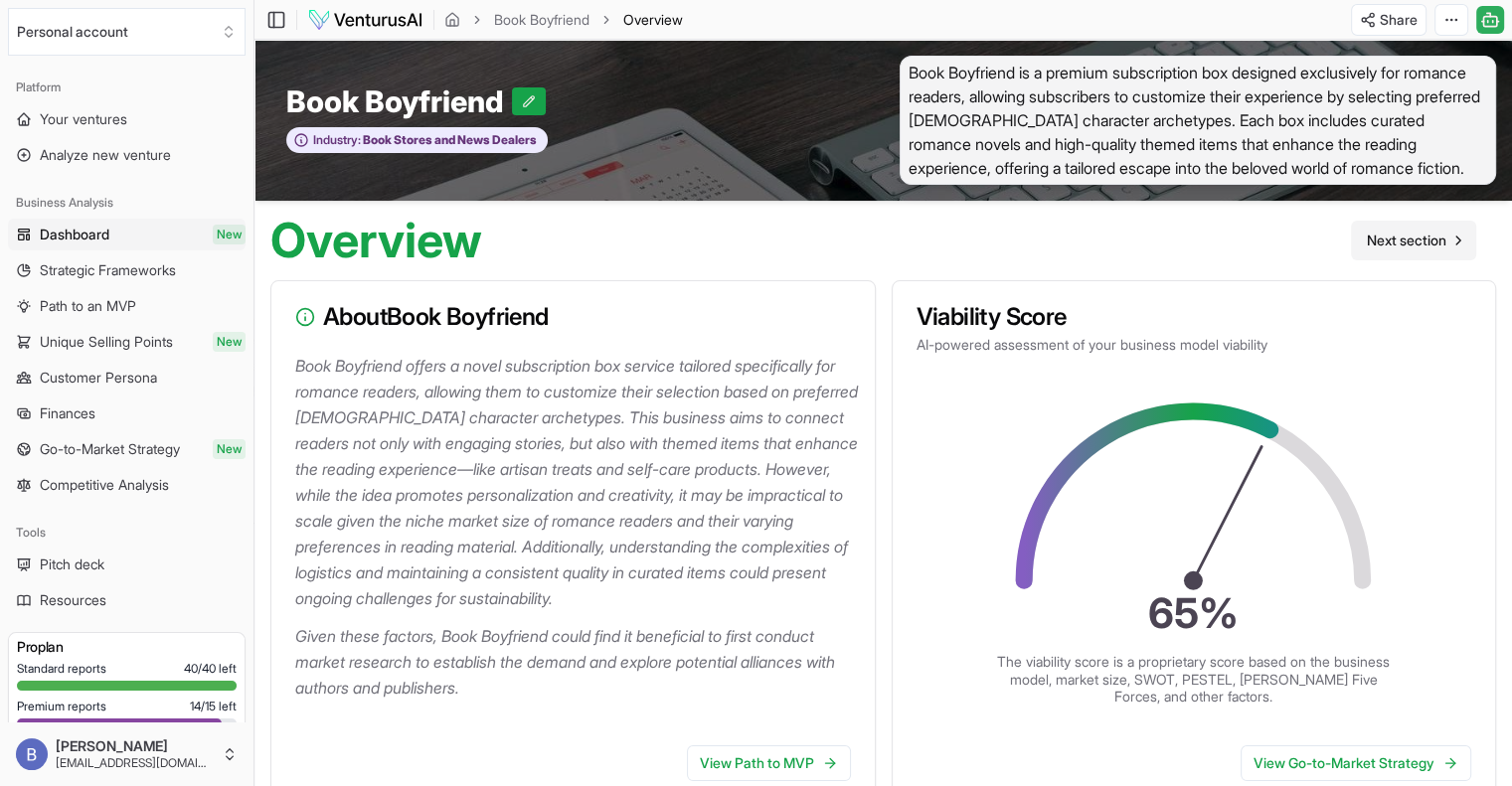 click on "Next section" at bounding box center [1407, 240] 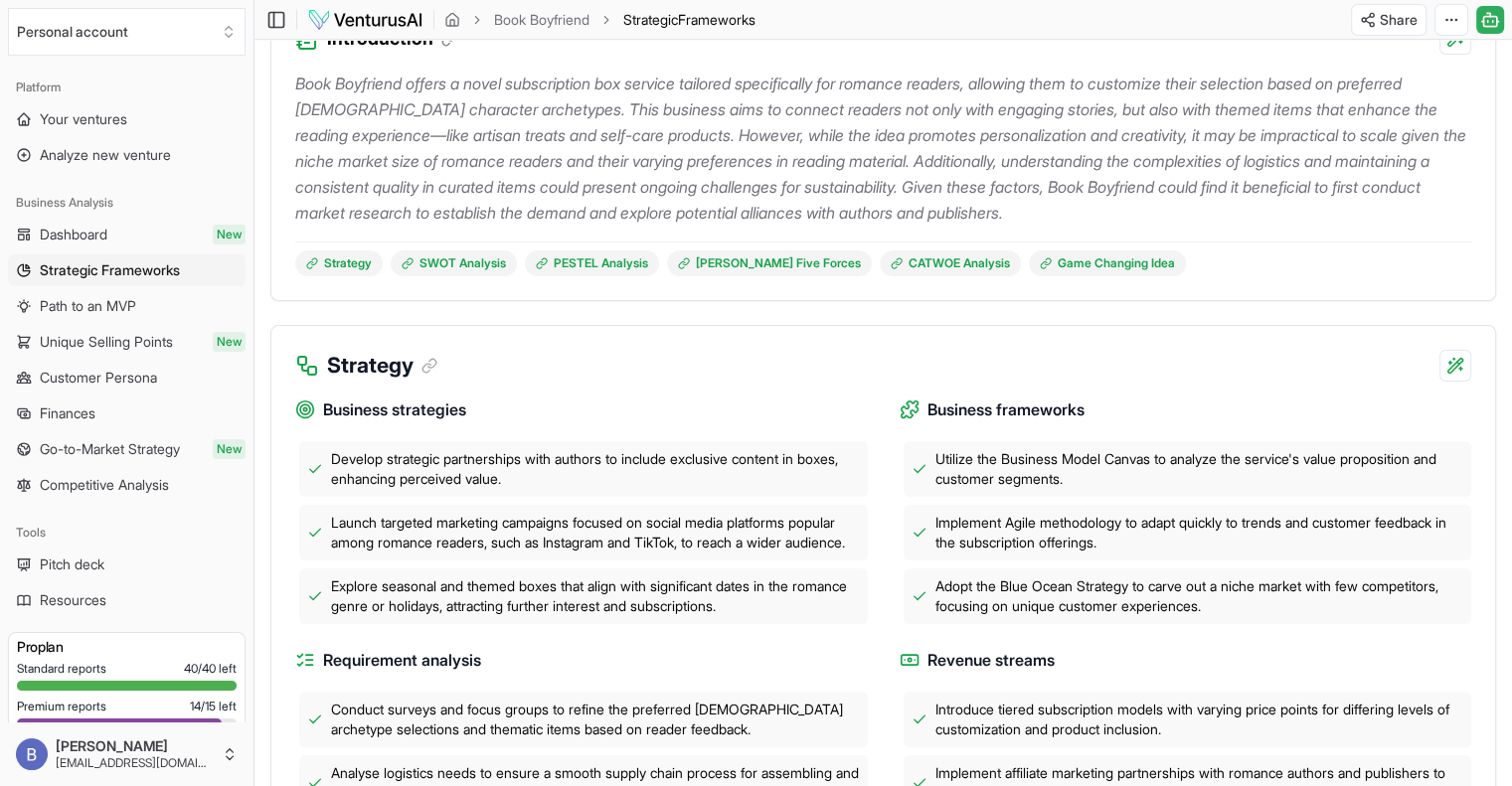 scroll, scrollTop: 333, scrollLeft: 0, axis: vertical 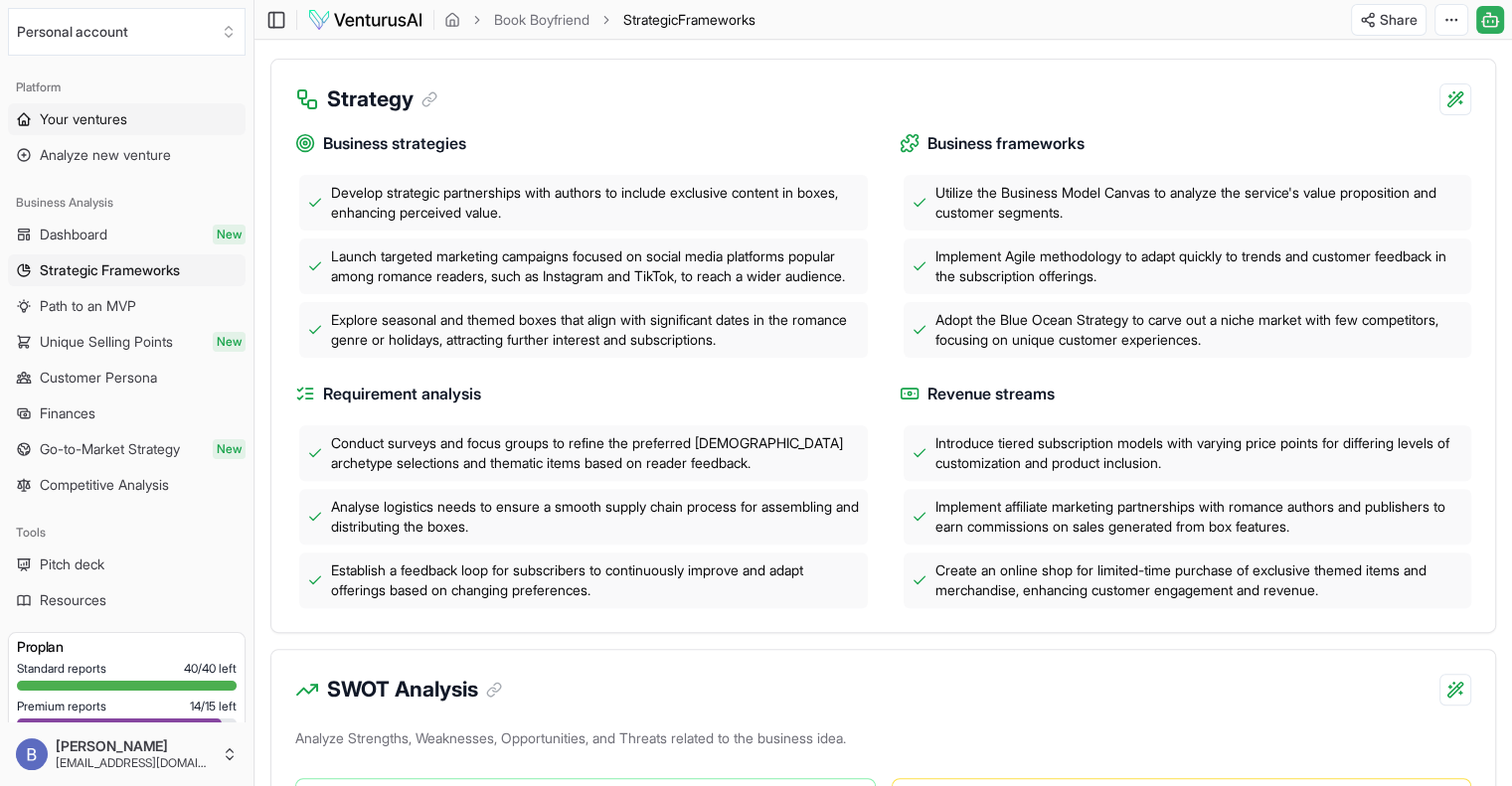click on "Your ventures" at bounding box center (84, 119) 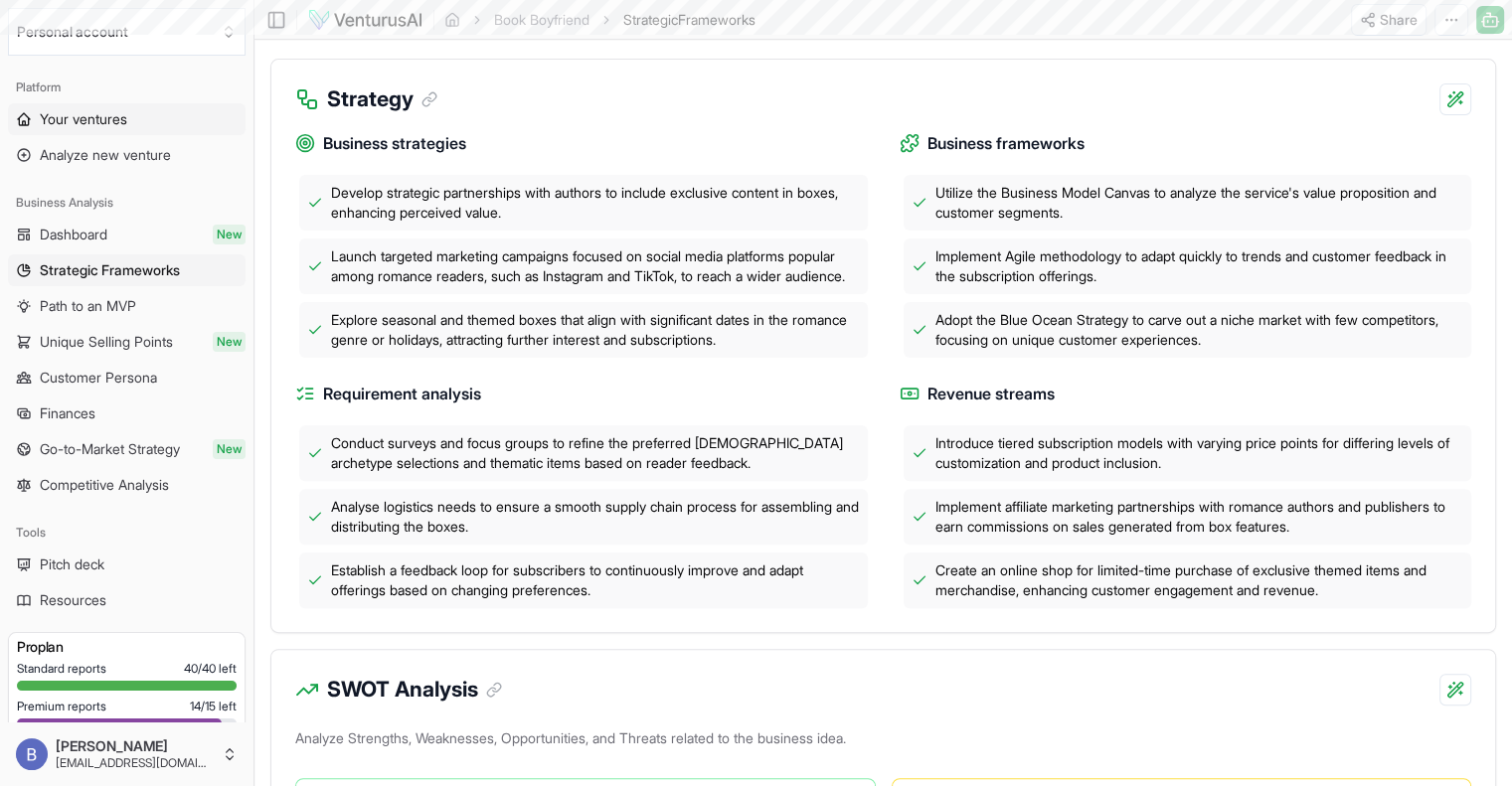 scroll, scrollTop: 0, scrollLeft: 0, axis: both 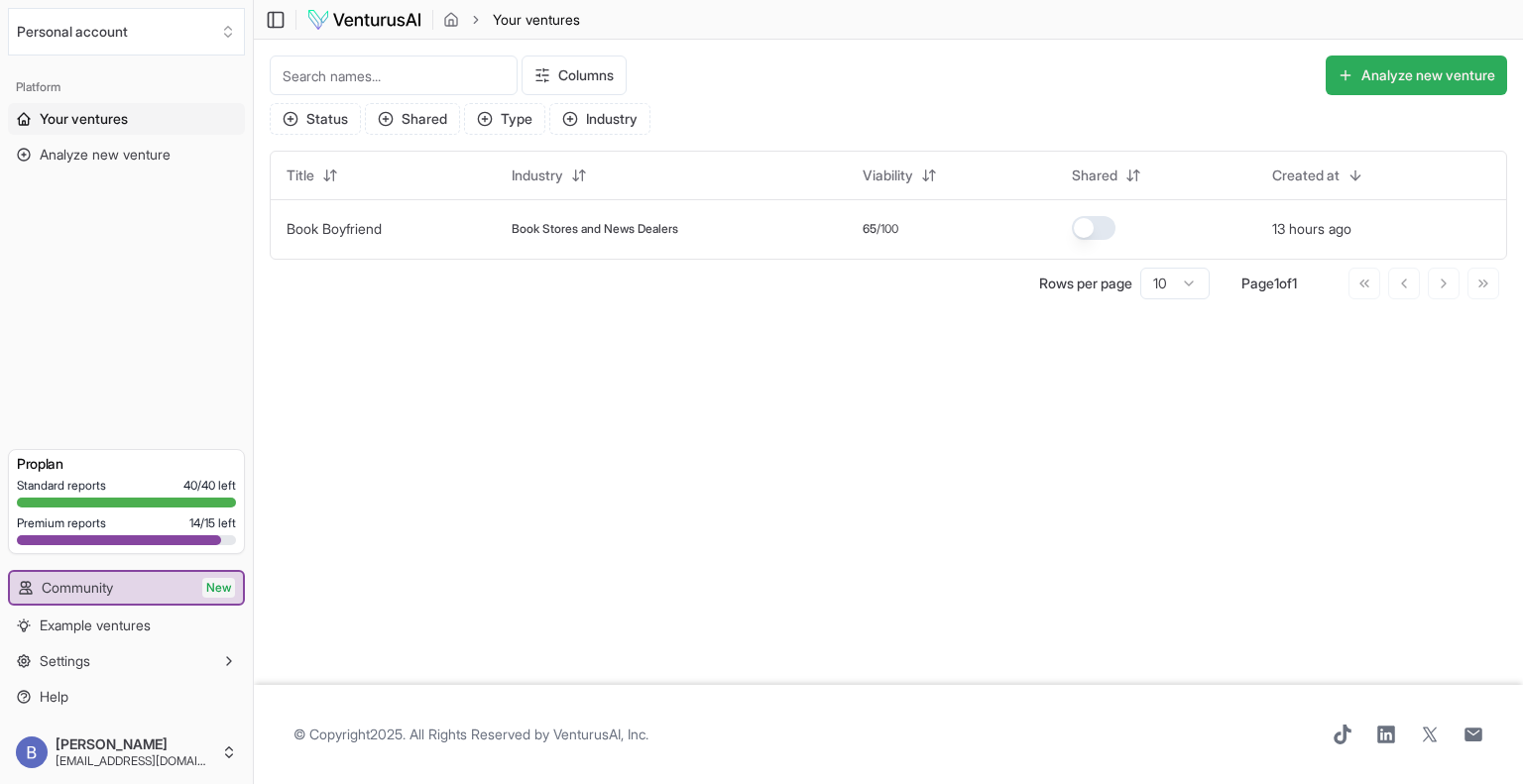 click on "Analyze new venture" at bounding box center [1416, 75] 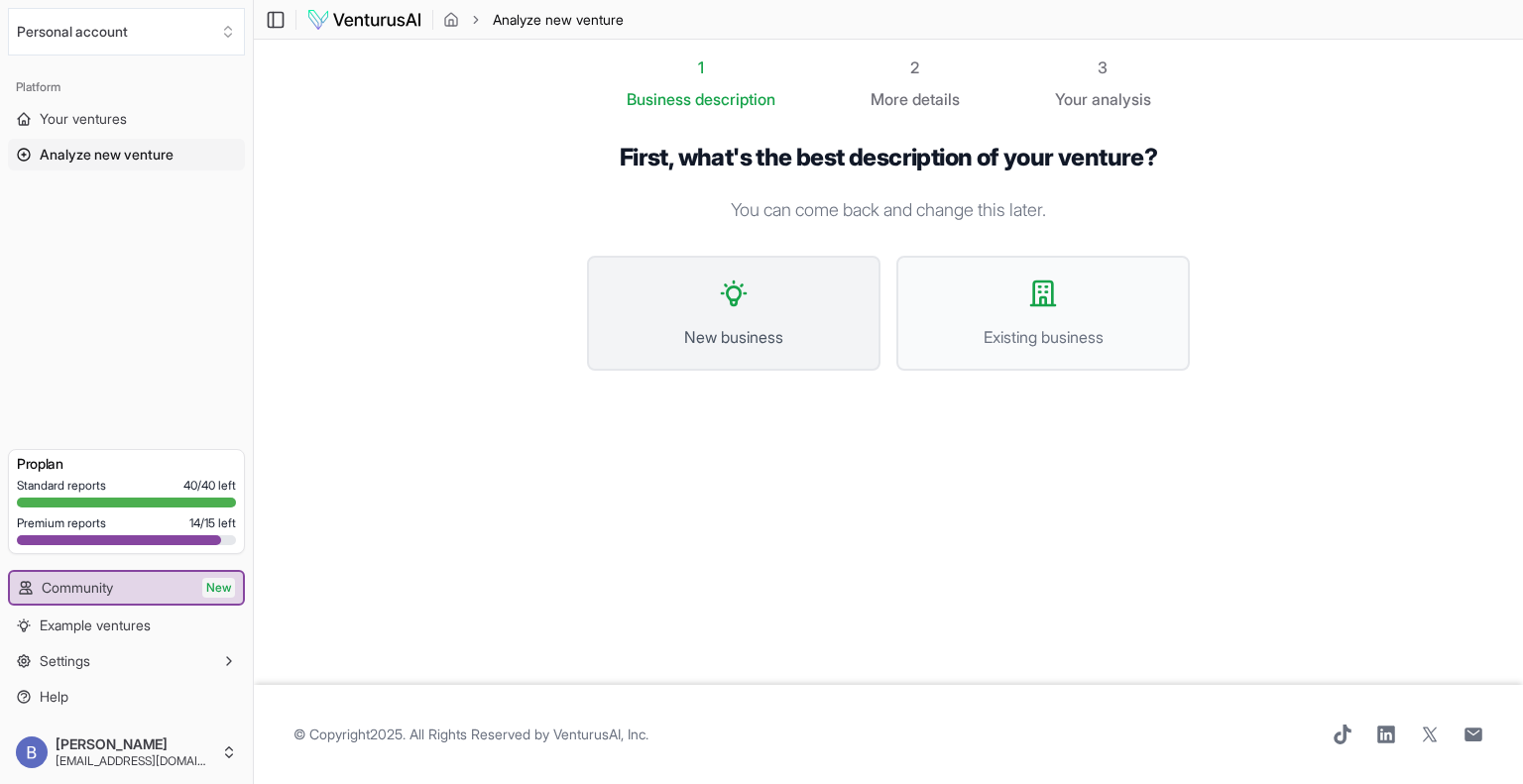 click on "New business" at bounding box center [734, 337] 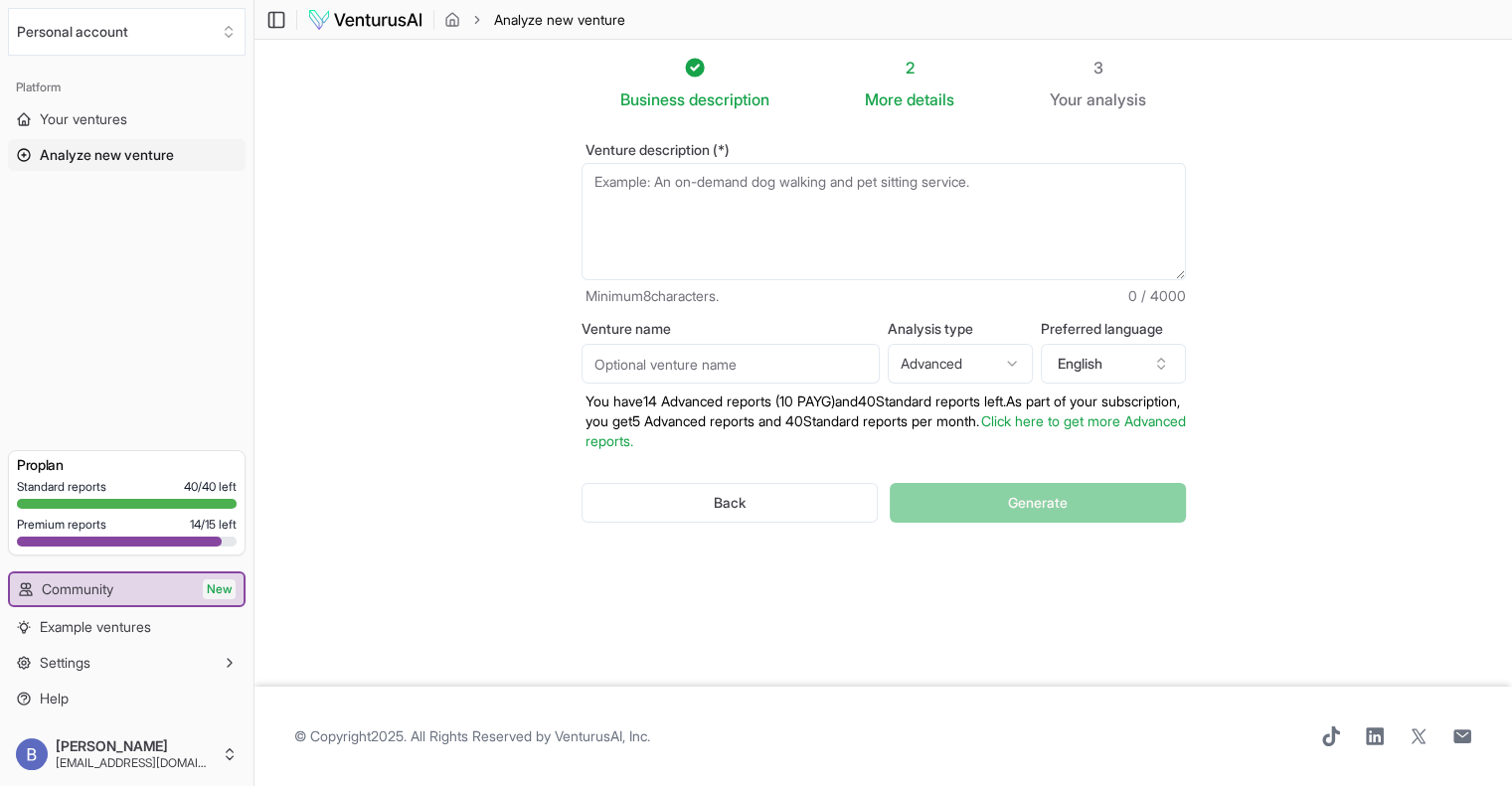 click on "Venture description (*)" at bounding box center [884, 222] 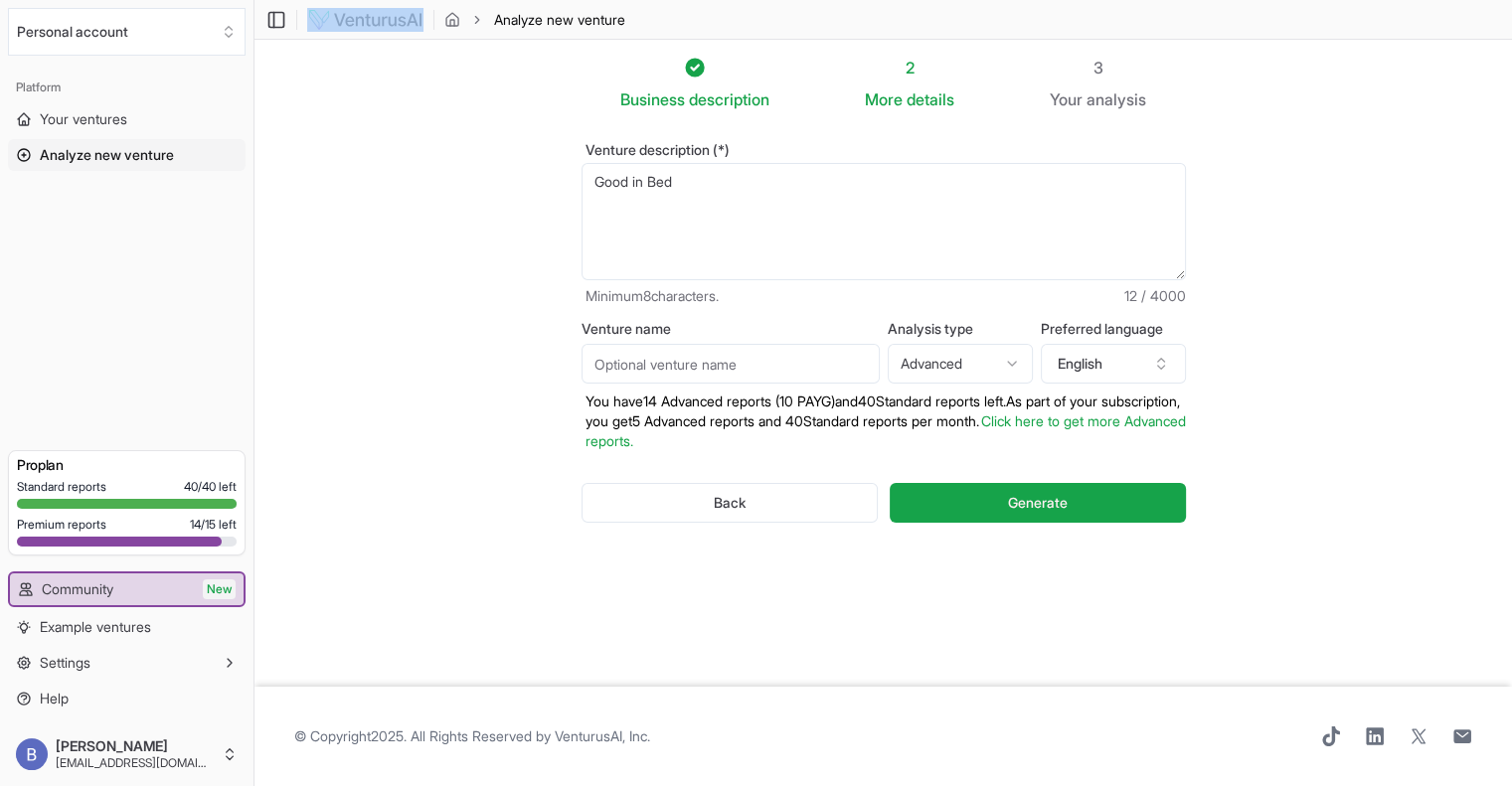 drag, startPoint x: 534, startPoint y: 20, endPoint x: 433, endPoint y: 24, distance: 101.07918 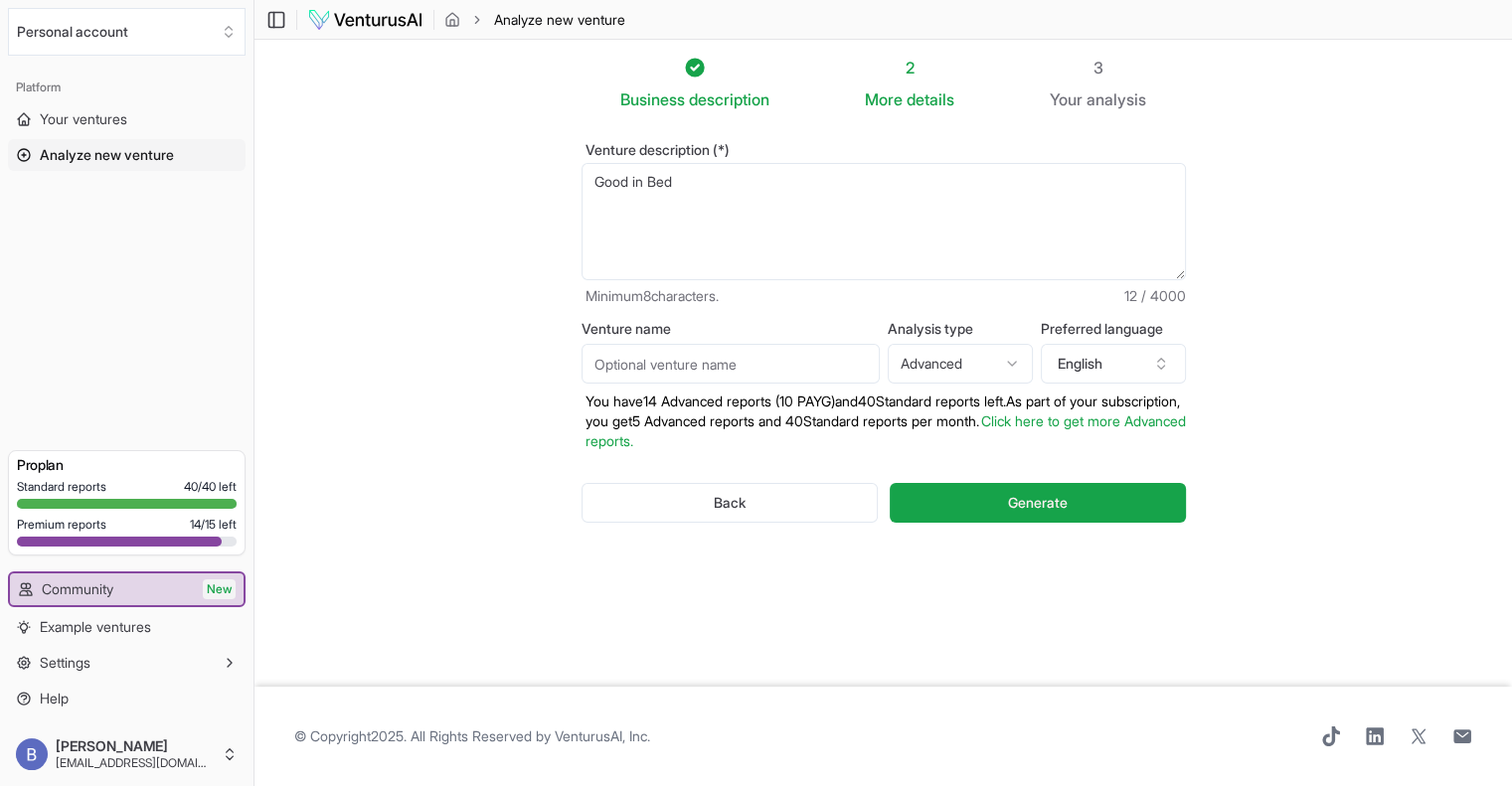 click on "Good in Bed" at bounding box center (884, 222) 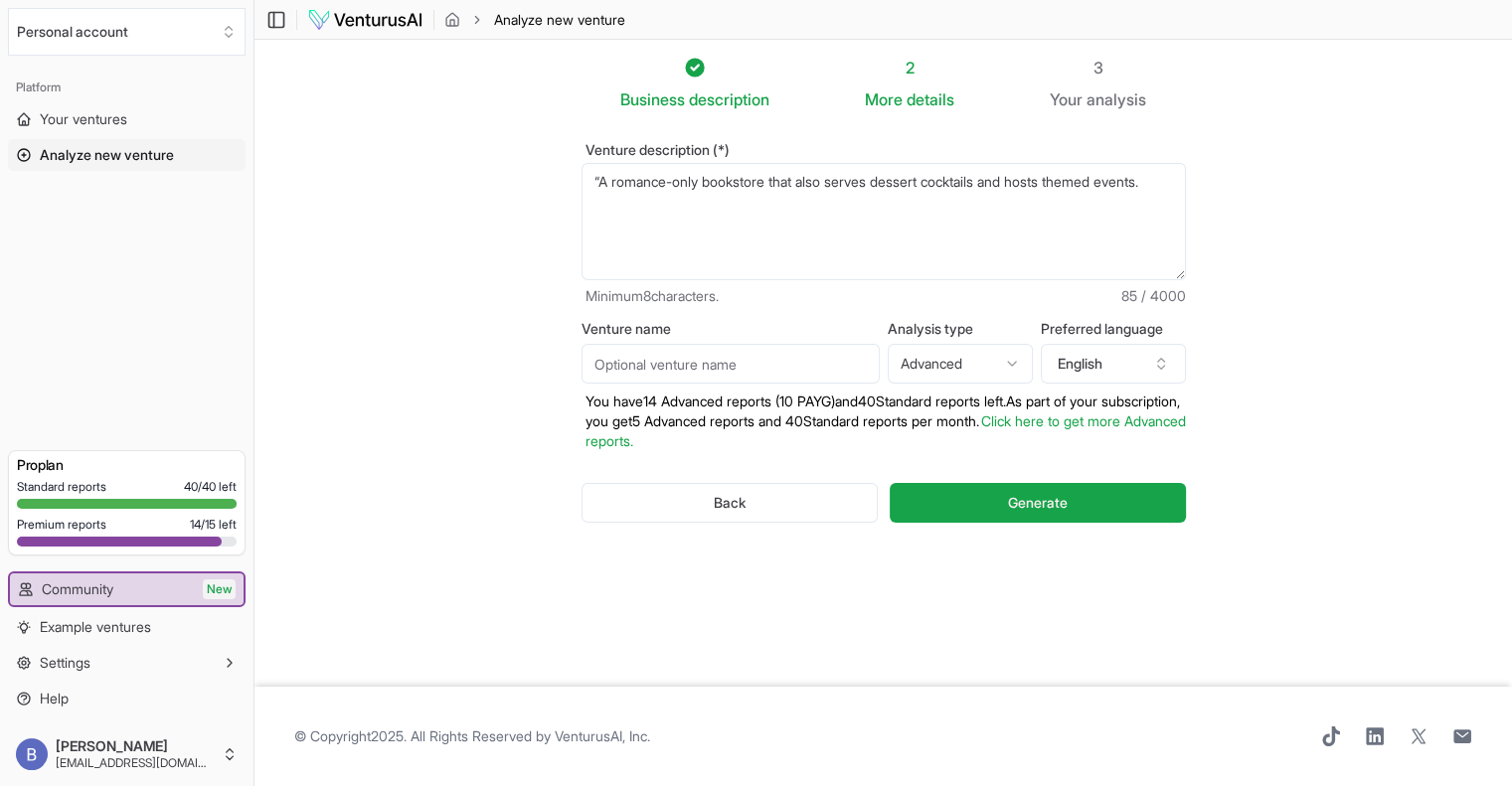 click on "Good in Bed" at bounding box center [884, 222] 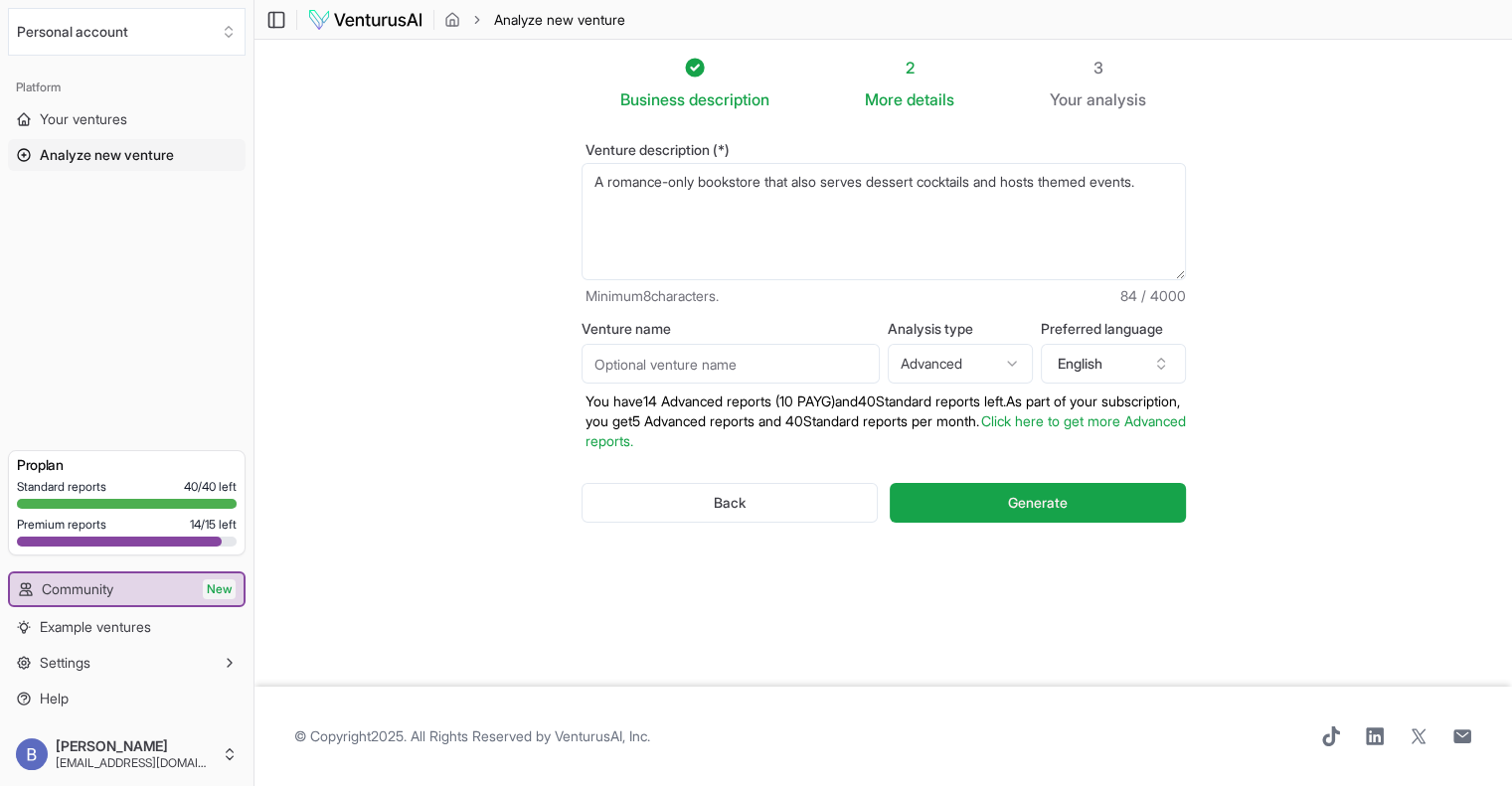 type on "A romance-only bookstore that also serves dessert cocktails and hosts themed events." 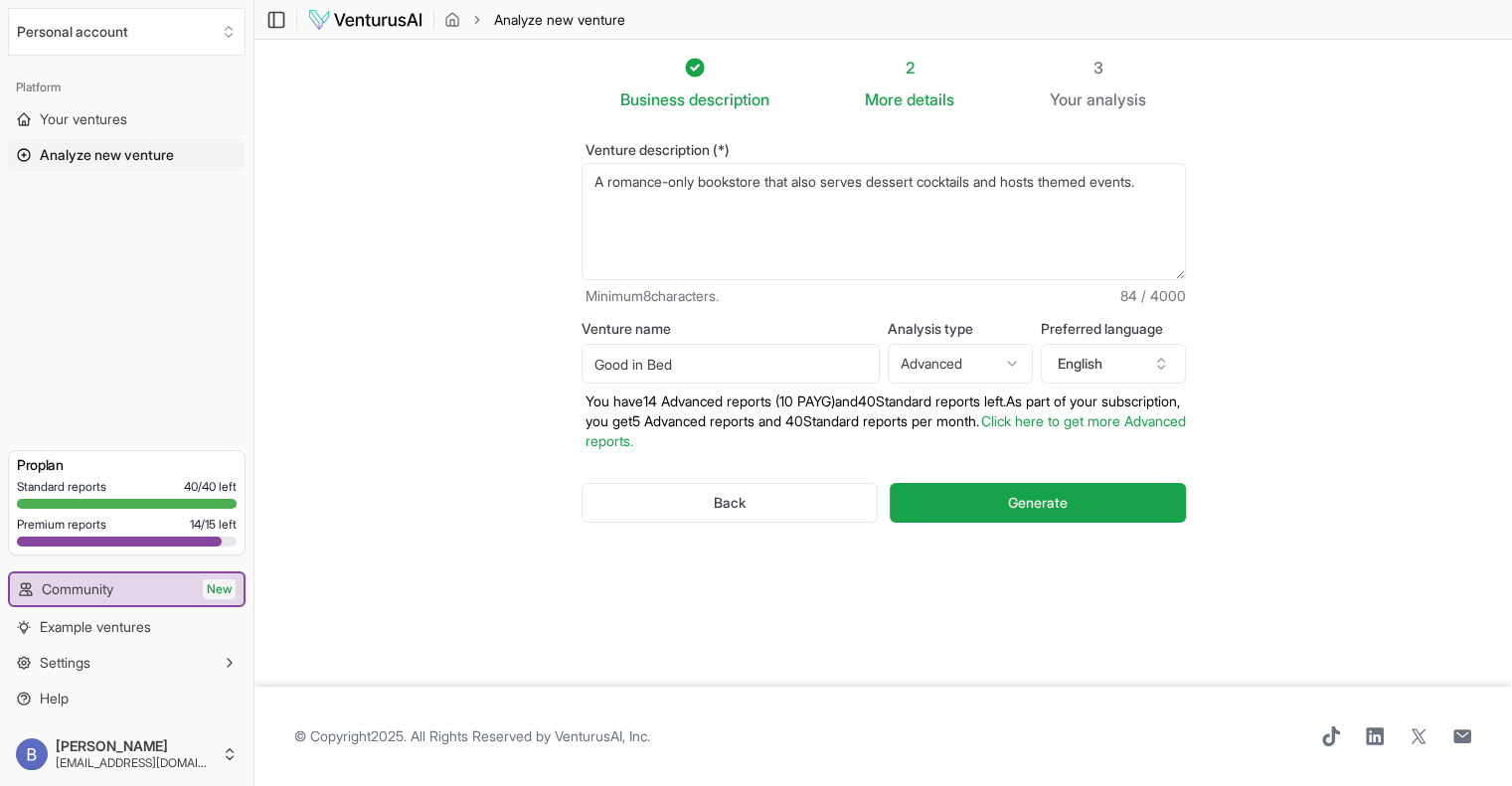 type on "Good in Bed" 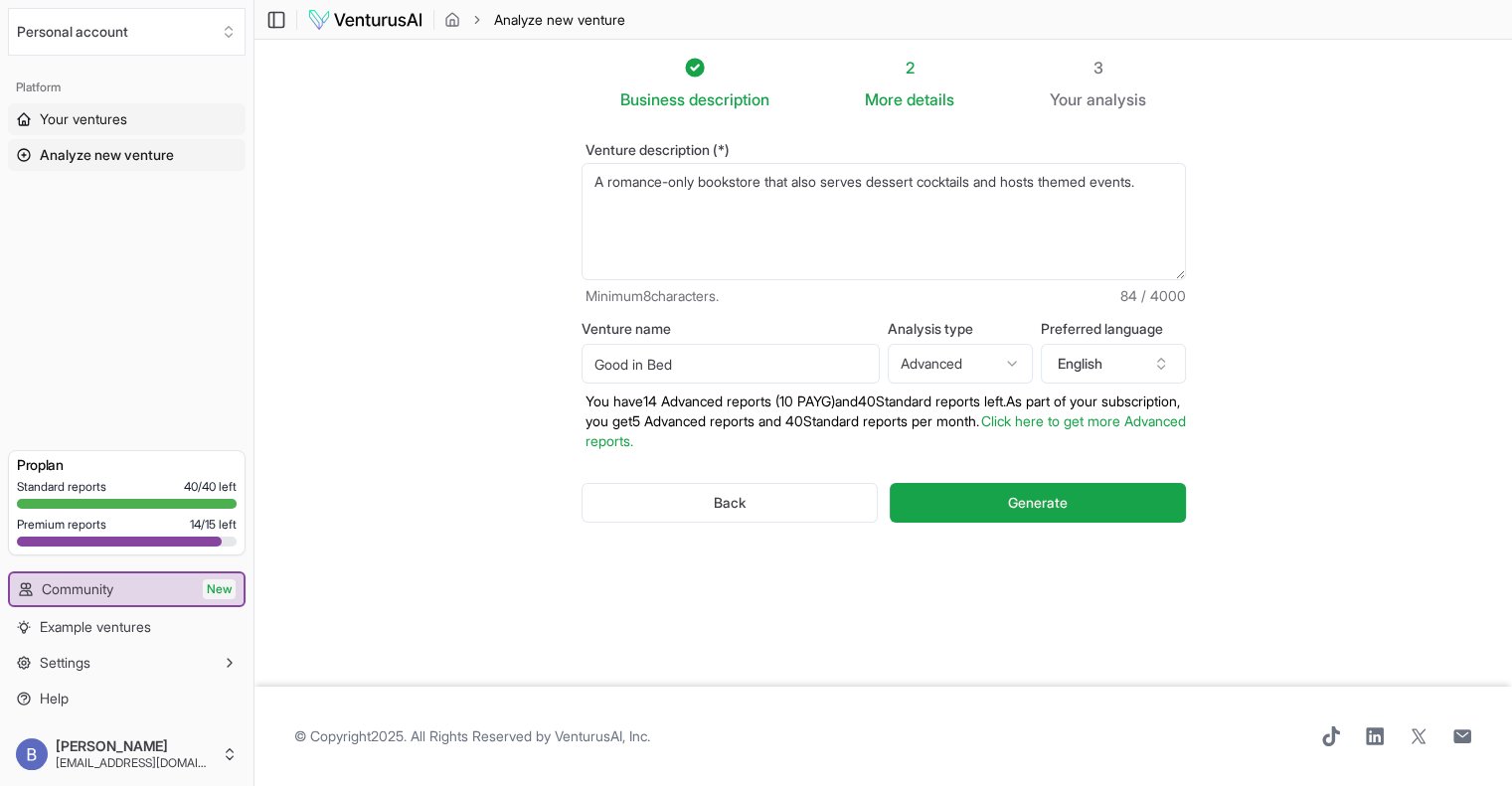 click on "Your ventures" at bounding box center [84, 119] 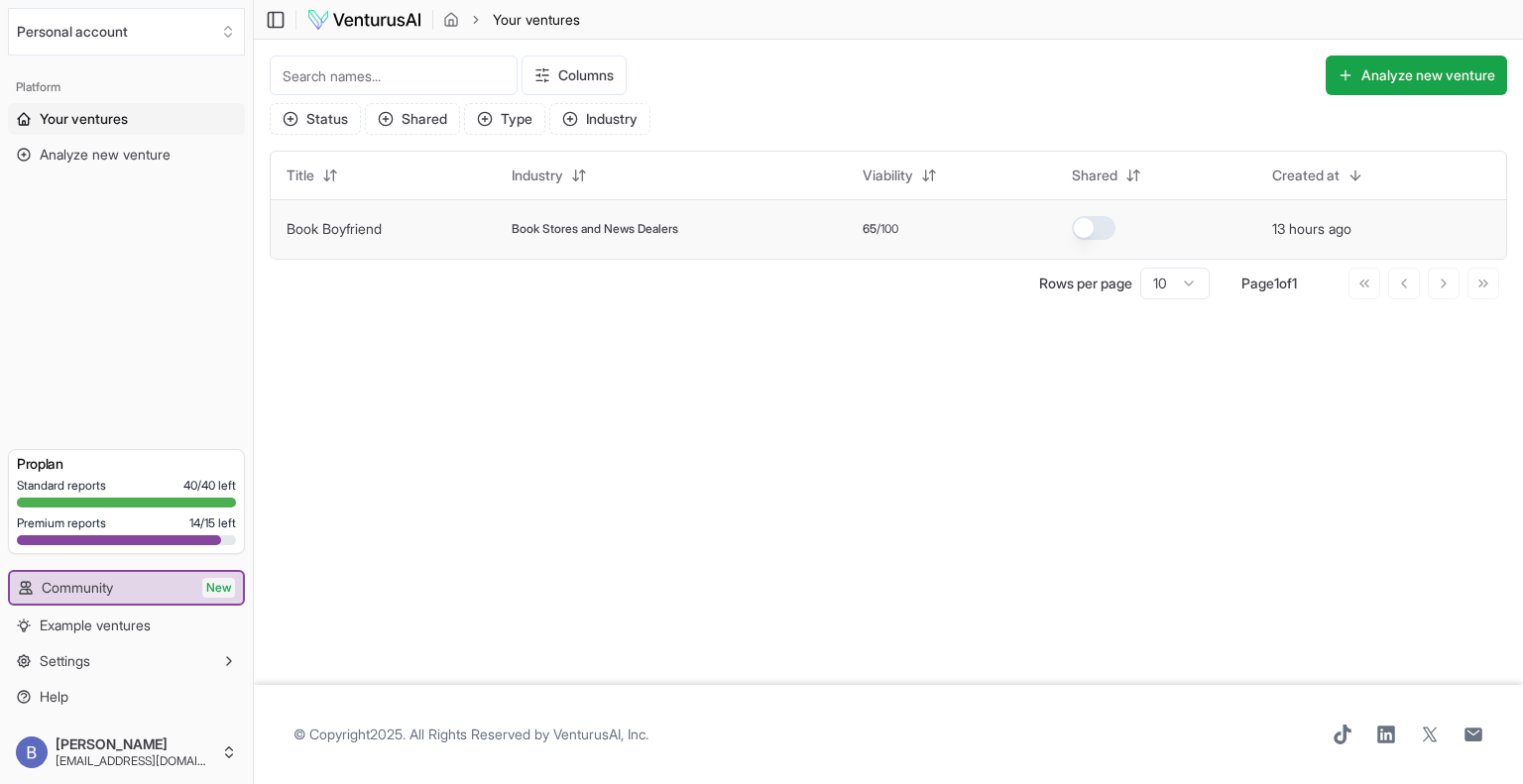 click on "Book Boyfriend" at bounding box center [334, 228] 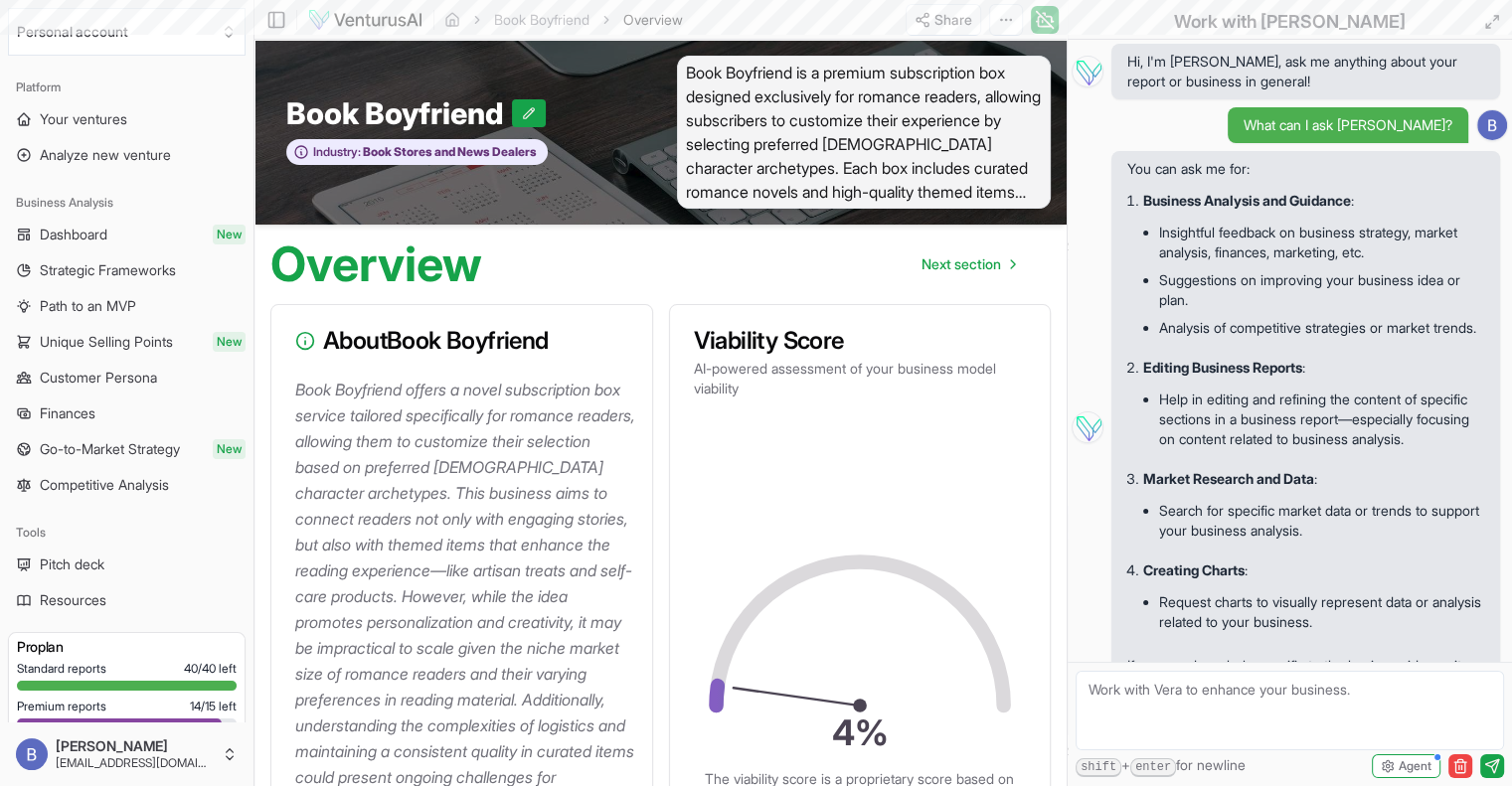 scroll, scrollTop: 299, scrollLeft: 0, axis: vertical 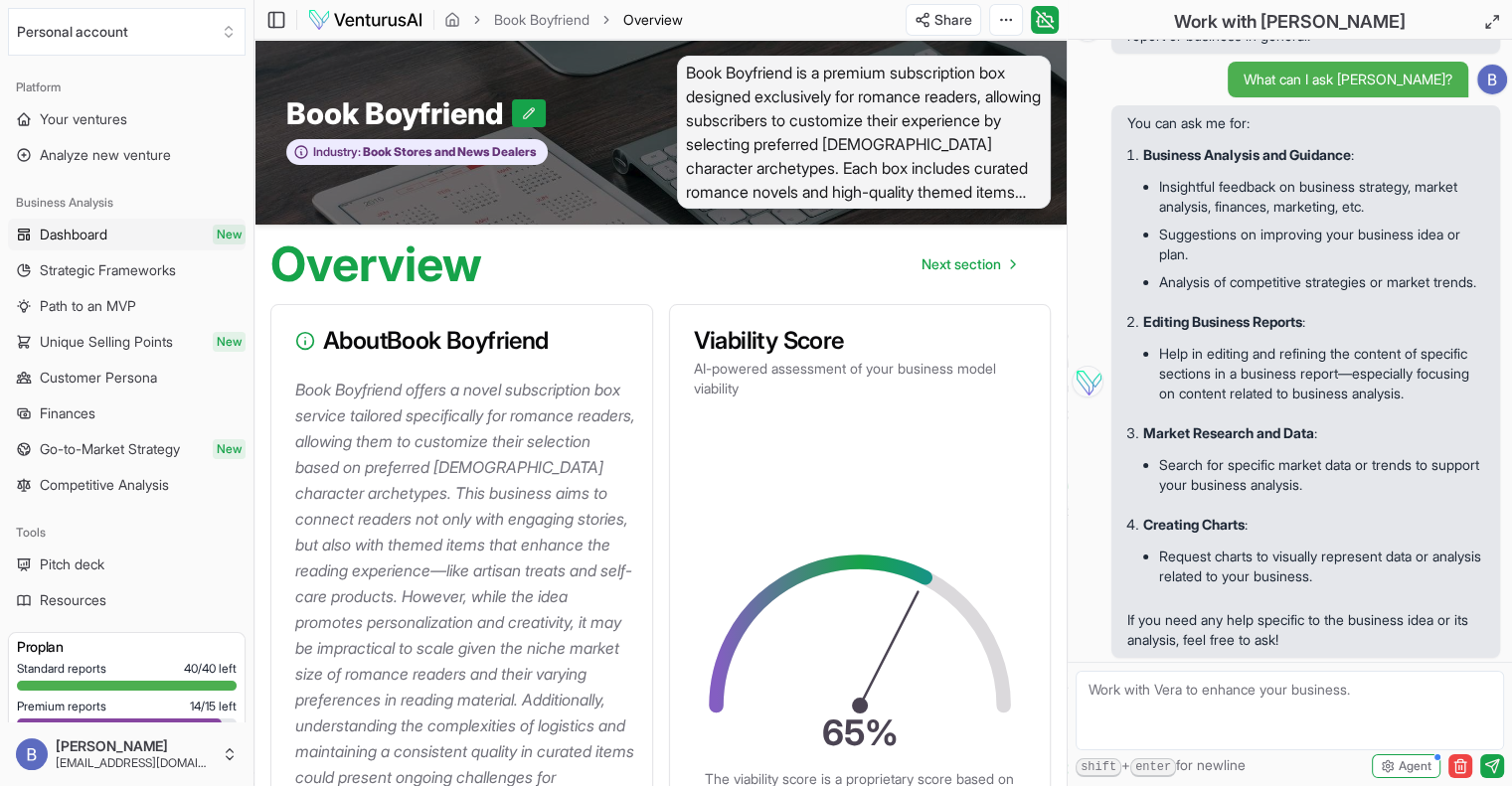 click on "Dashboard" at bounding box center [74, 235] 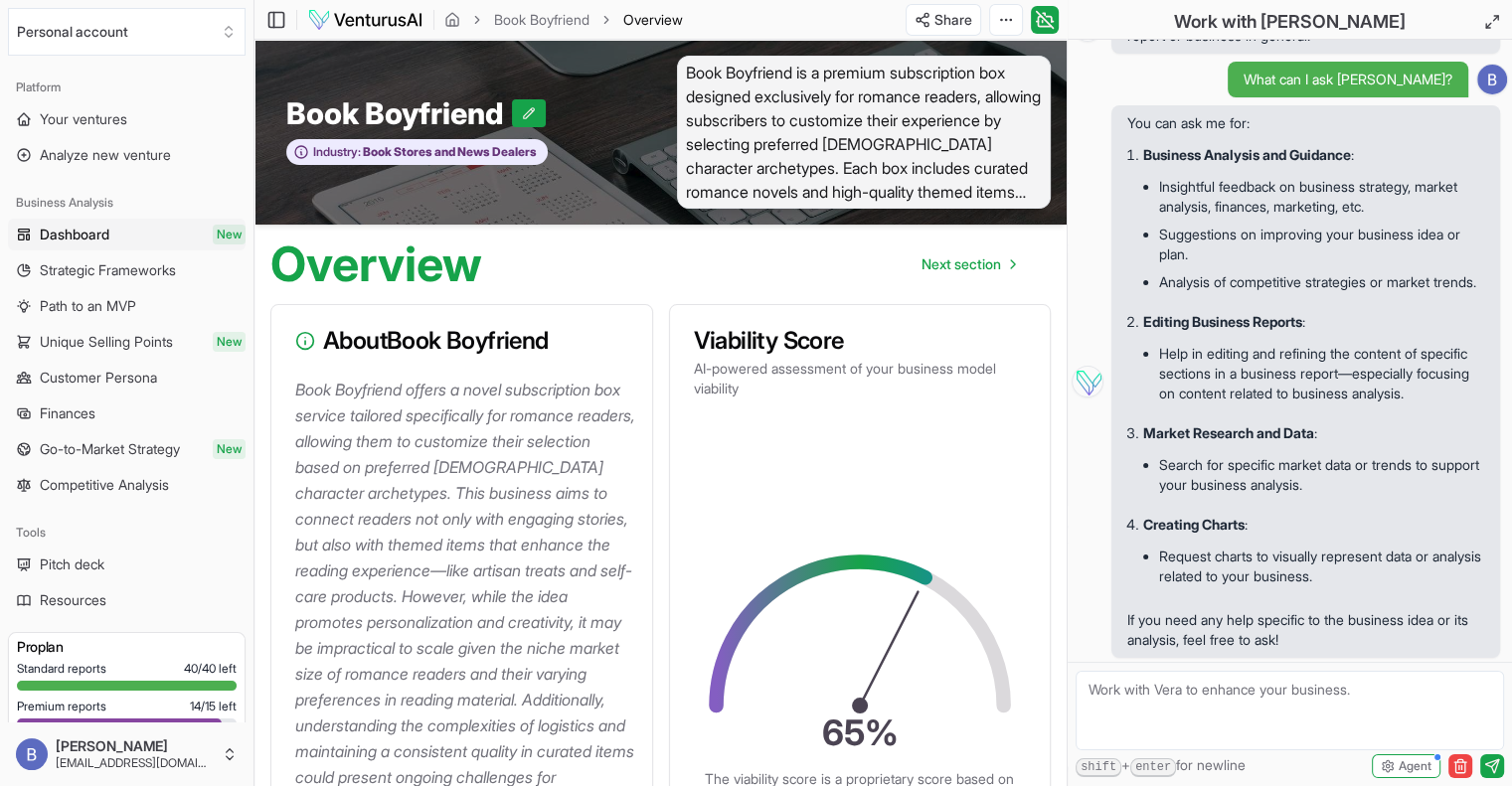 click on "Share Toggle Chat Sidebar" at bounding box center (982, 20) 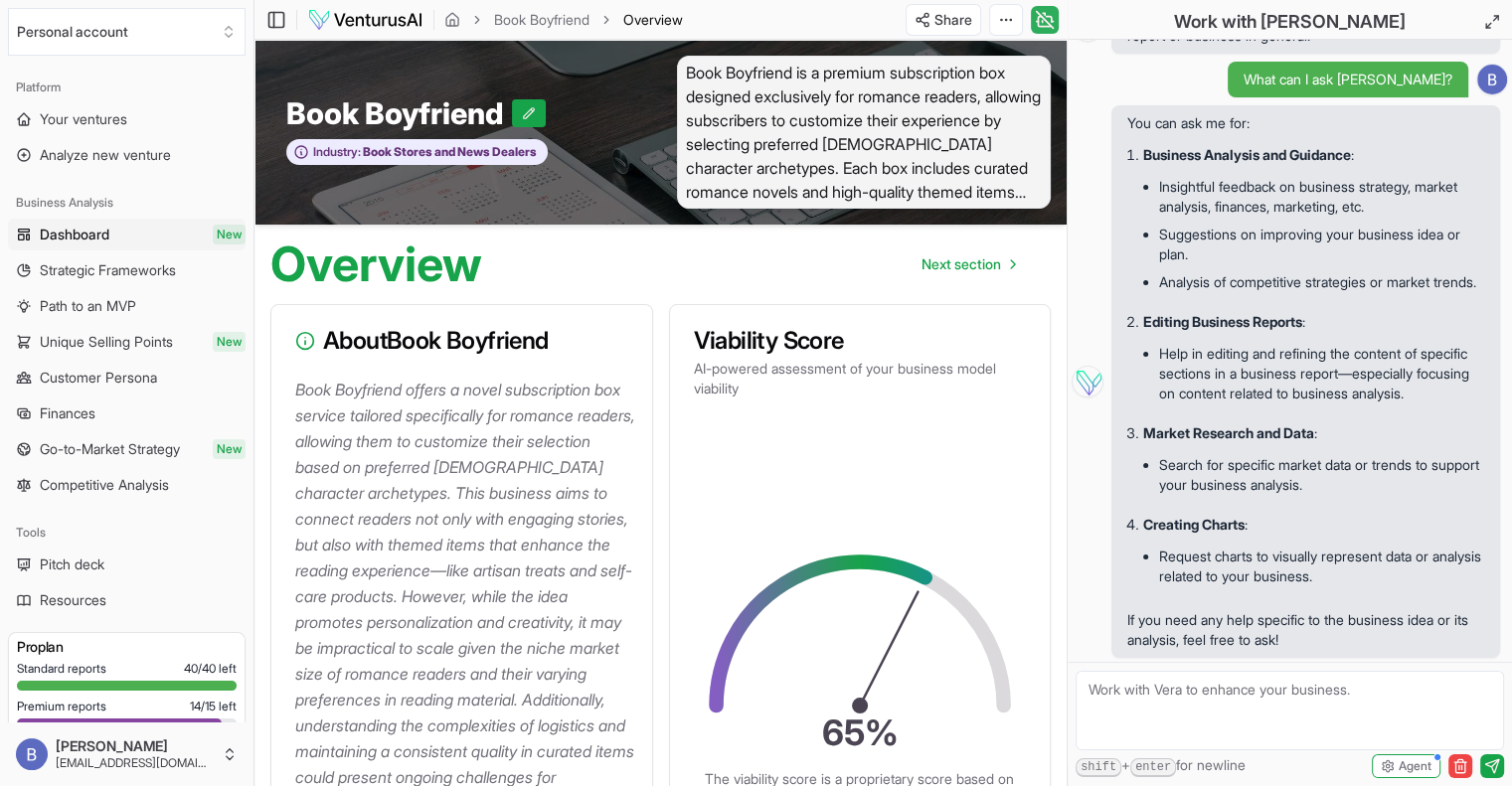 click 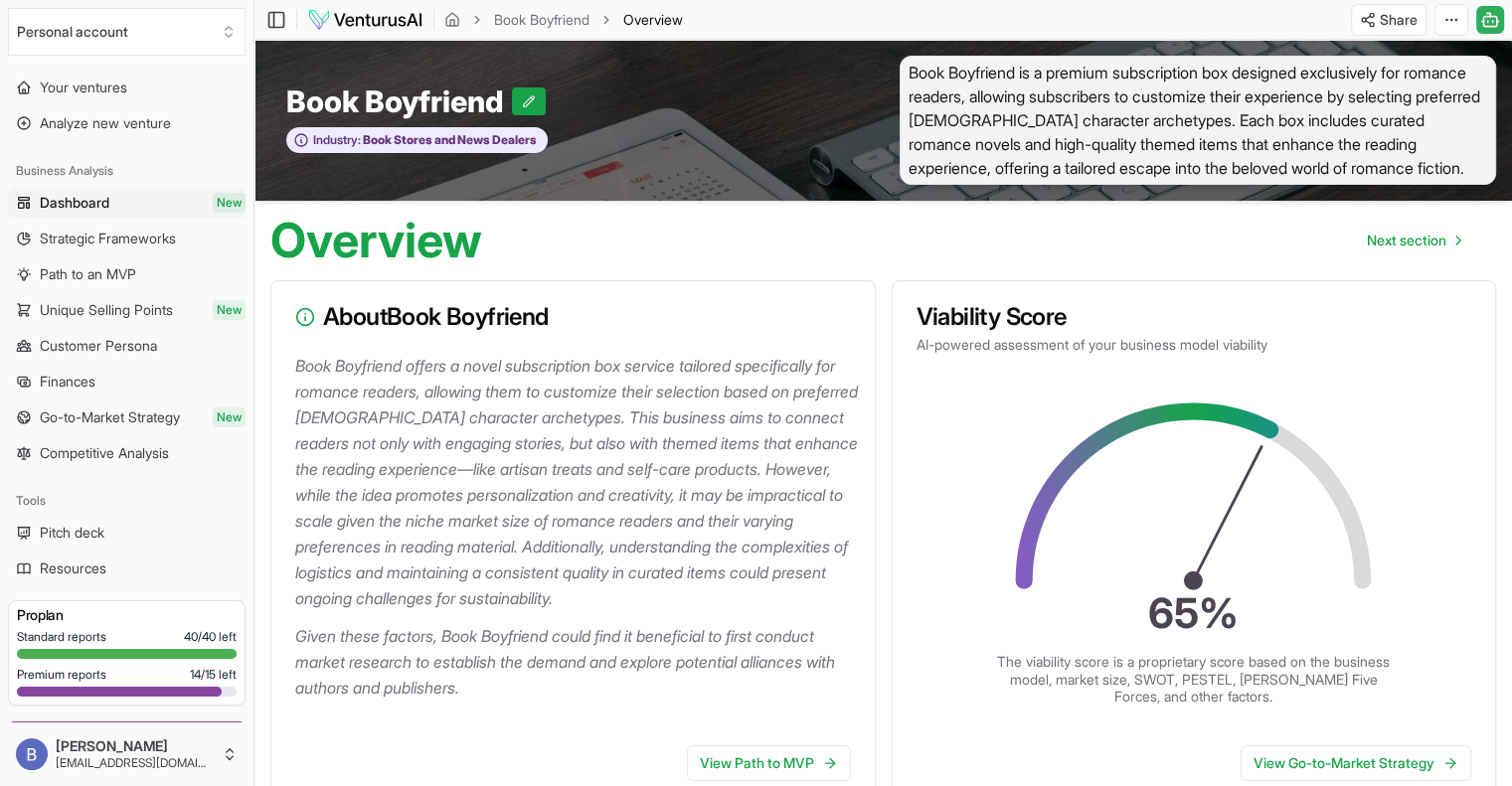 scroll, scrollTop: 21, scrollLeft: 0, axis: vertical 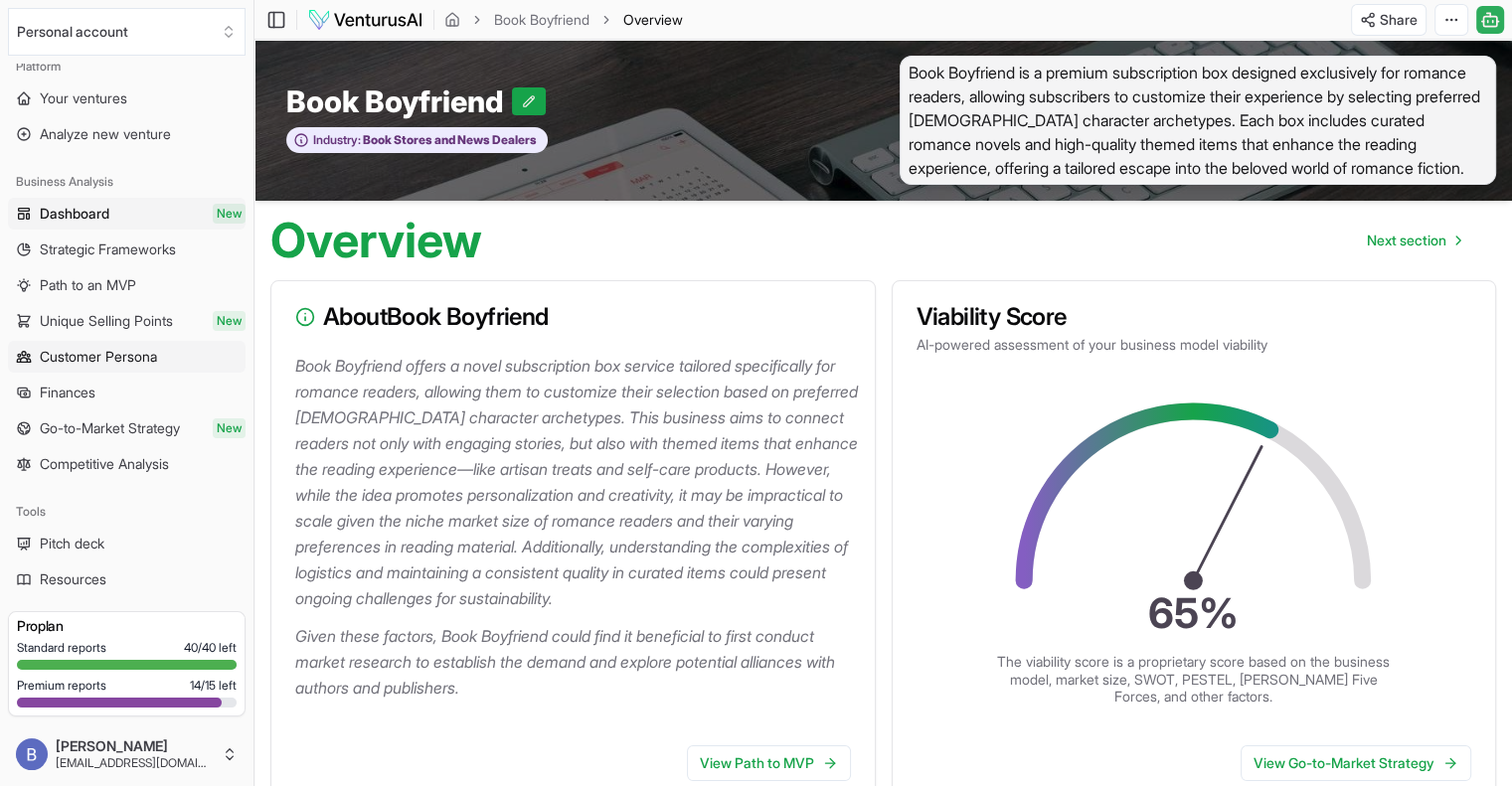 click on "Customer Persona" at bounding box center (98, 357) 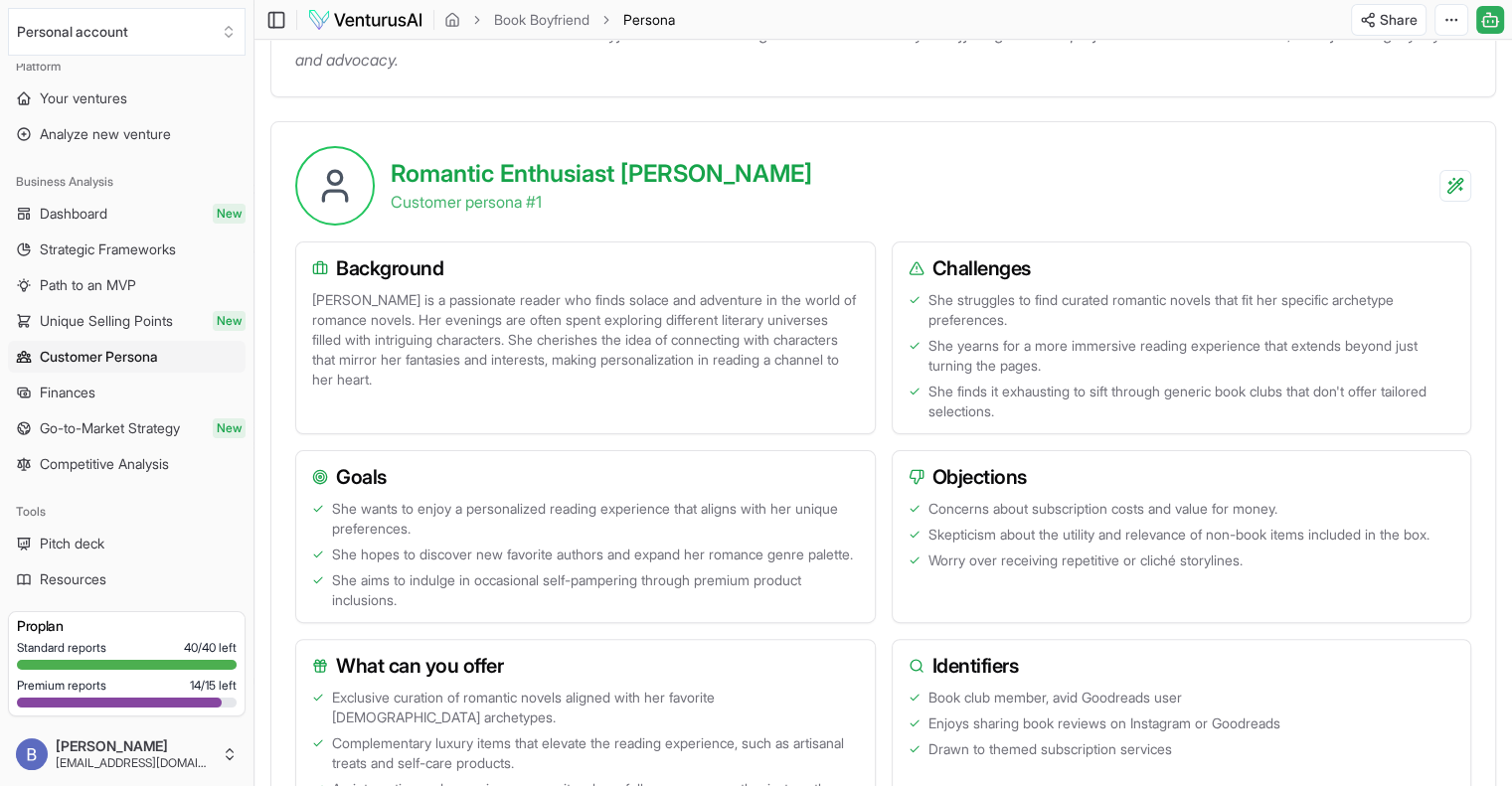 scroll, scrollTop: 292, scrollLeft: 0, axis: vertical 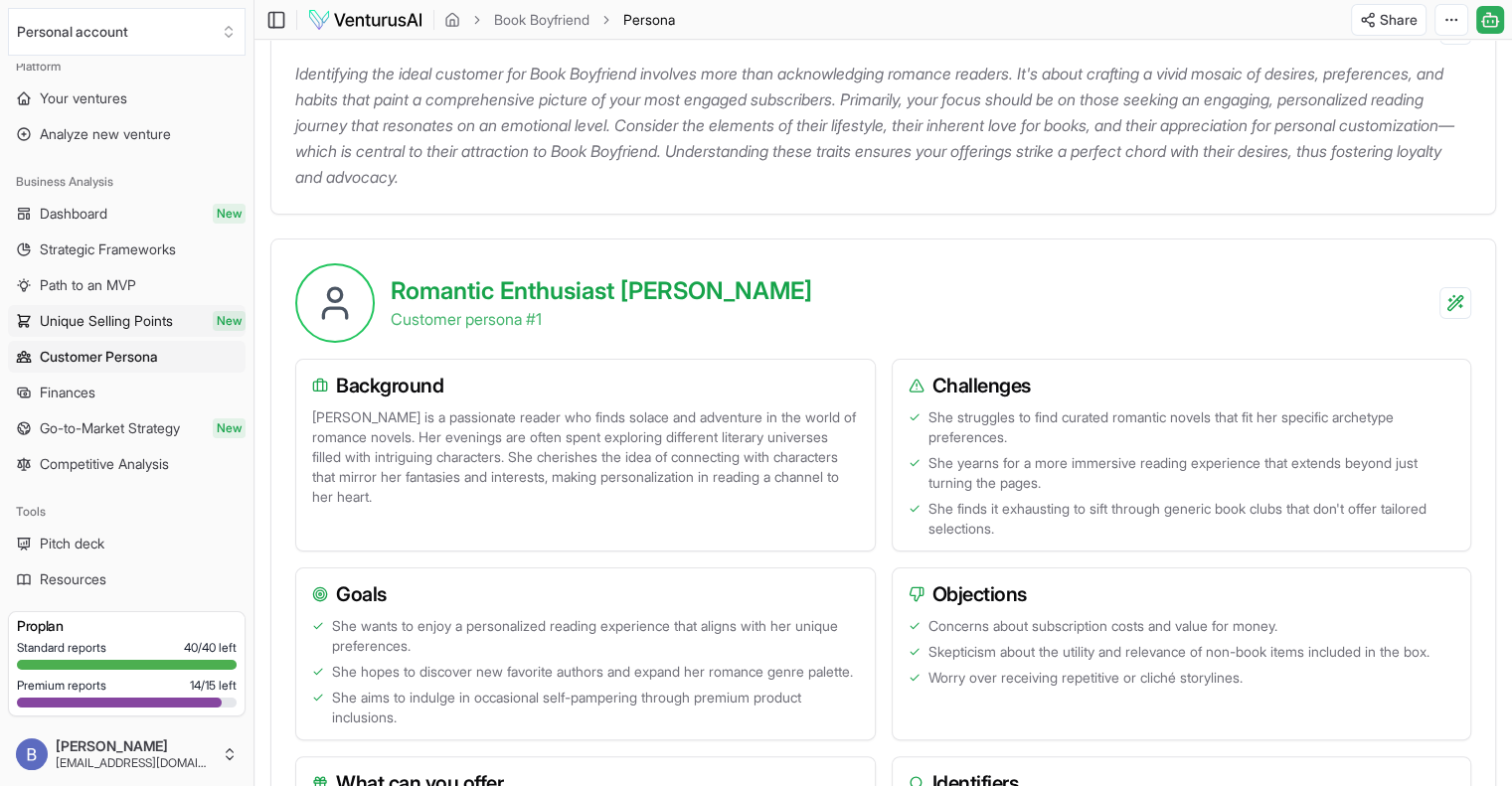 click on "Unique Selling Points" at bounding box center [106, 321] 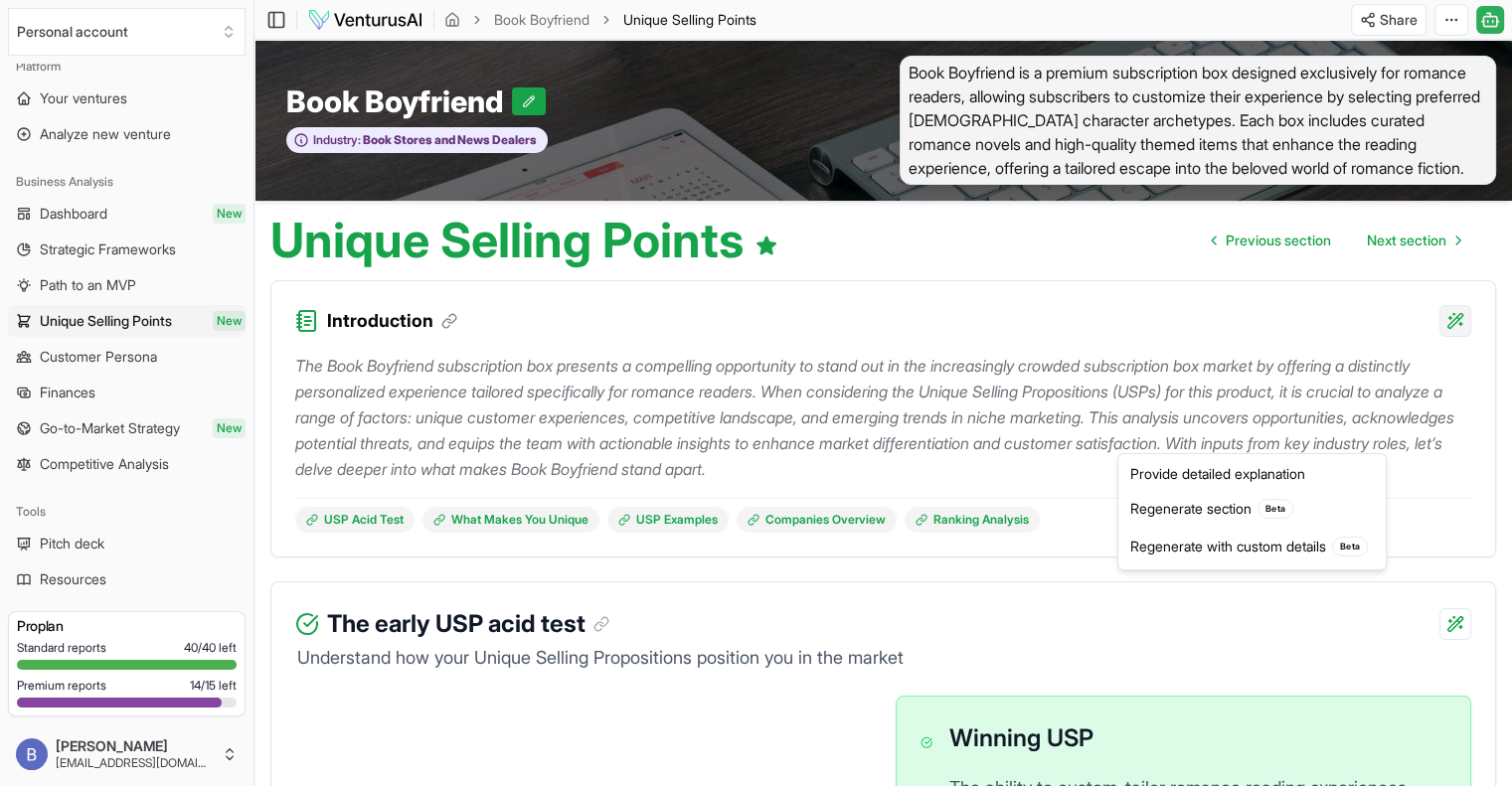 click on "We value your privacy We use cookies to enhance your browsing experience, serve personalized ads or content, and analyze our traffic. By clicking "Accept All", you consent to our use of cookies. Customize    Accept All Customize Consent Preferences   We use cookies to help you navigate efficiently and perform certain functions. You will find detailed information about all cookies under each consent category below. The cookies that are categorized as "Necessary" are stored on your browser as they are essential for enabling the basic functionalities of the site. ...  Show more Necessary Always Active Necessary cookies are required to enable the basic features of this site, such as providing secure log-in or adjusting your consent preferences. These cookies do not store any personally identifiable data. Cookie cookieyes-consent Duration 1 year Description Cookie __cf_bm Duration 1 hour Description This cookie, set by Cloudflare, is used to support Cloudflare Bot Management.  Cookie _cfuvid Duration session lidc" at bounding box center [756, 393] 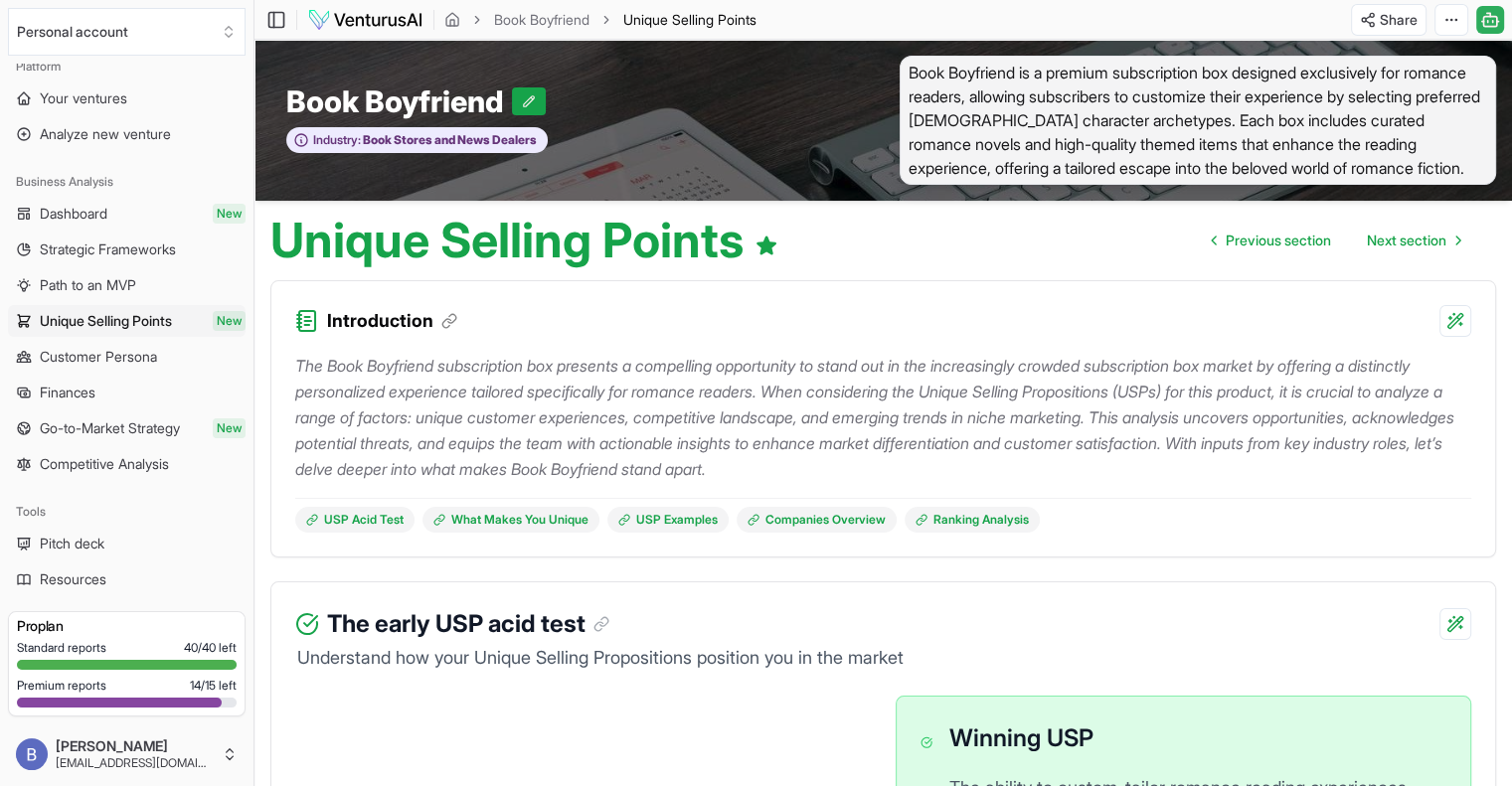 click on "We value your privacy We use cookies to enhance your browsing experience, serve personalized ads or content, and analyze our traffic. By clicking "Accept All", you consent to our use of cookies. Customize    Accept All Customize Consent Preferences   We use cookies to help you navigate efficiently and perform certain functions. You will find detailed information about all cookies under each consent category below. The cookies that are categorized as "Necessary" are stored on your browser as they are essential for enabling the basic functionalities of the site. ...  Show more Necessary Always Active Necessary cookies are required to enable the basic features of this site, such as providing secure log-in or adjusting your consent preferences. These cookies do not store any personally identifiable data. Cookie cookieyes-consent Duration 1 year Description Cookie __cf_bm Duration 1 hour Description This cookie, set by Cloudflare, is used to support Cloudflare Bot Management.  Cookie _cfuvid Duration session lidc" at bounding box center (756, 393) 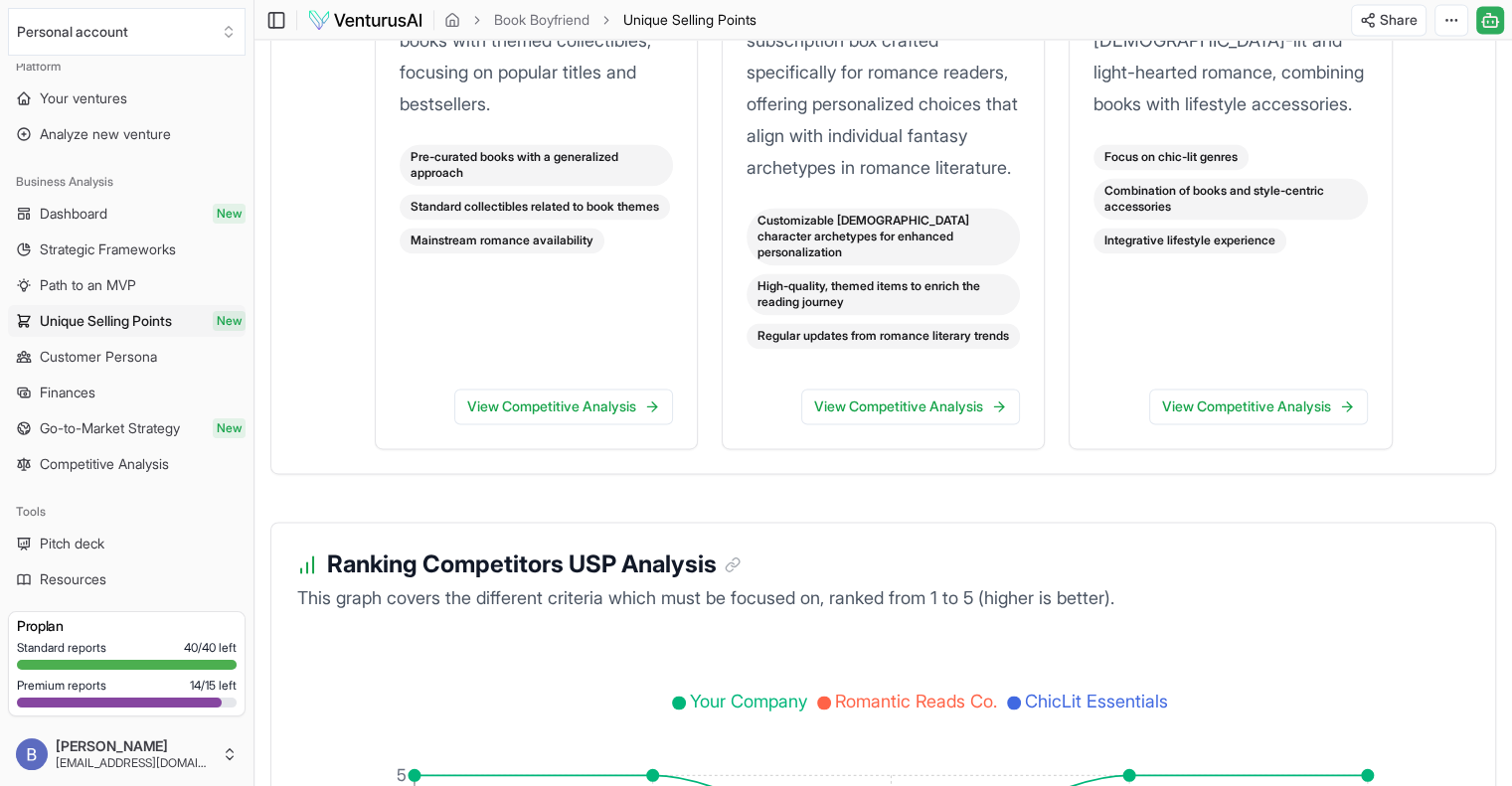 scroll, scrollTop: 2915, scrollLeft: 0, axis: vertical 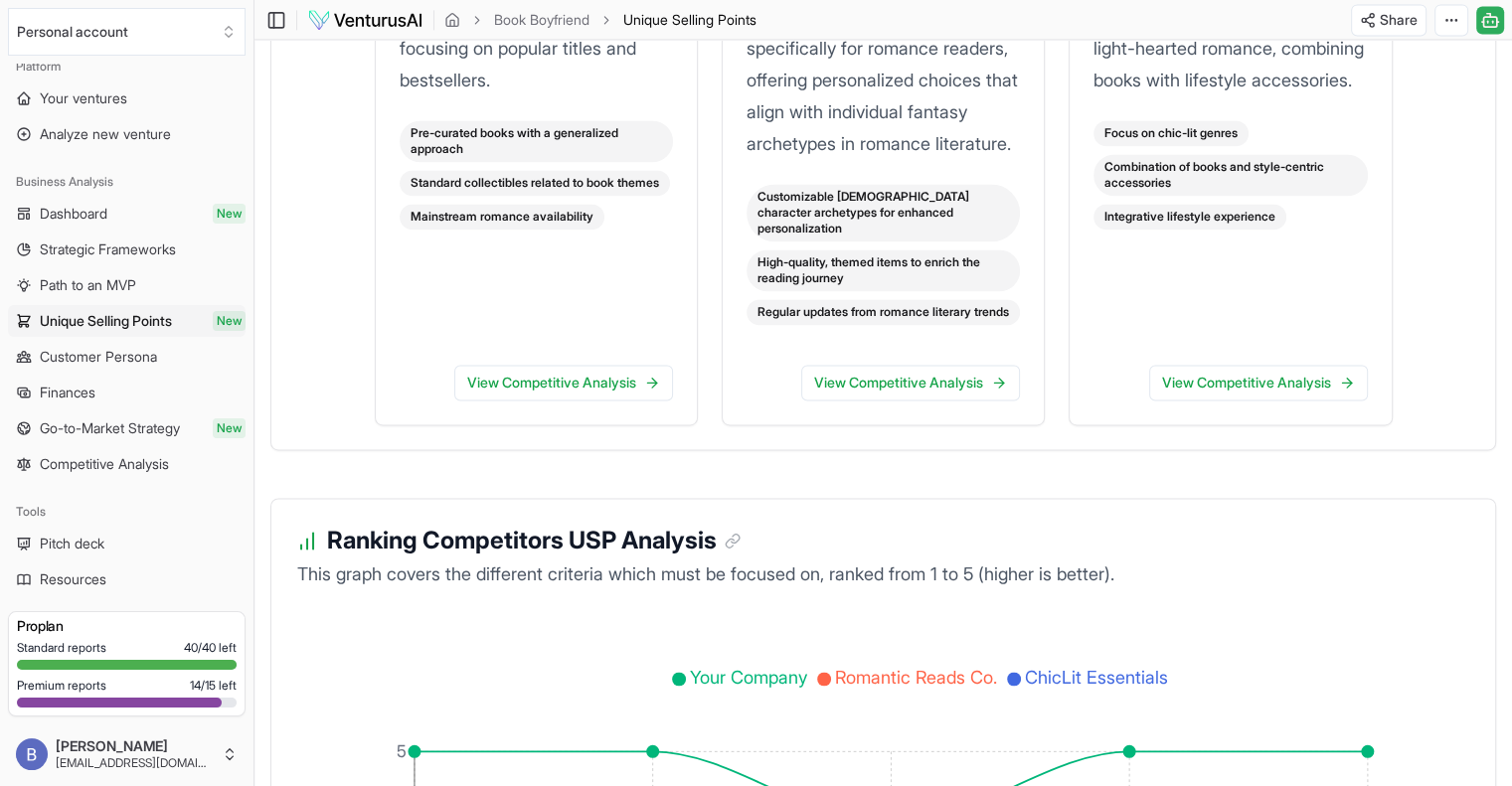 click on "" Celebrate romance diversity with gender-specific archetypes designed just for you "" at bounding box center (1156, -429) 